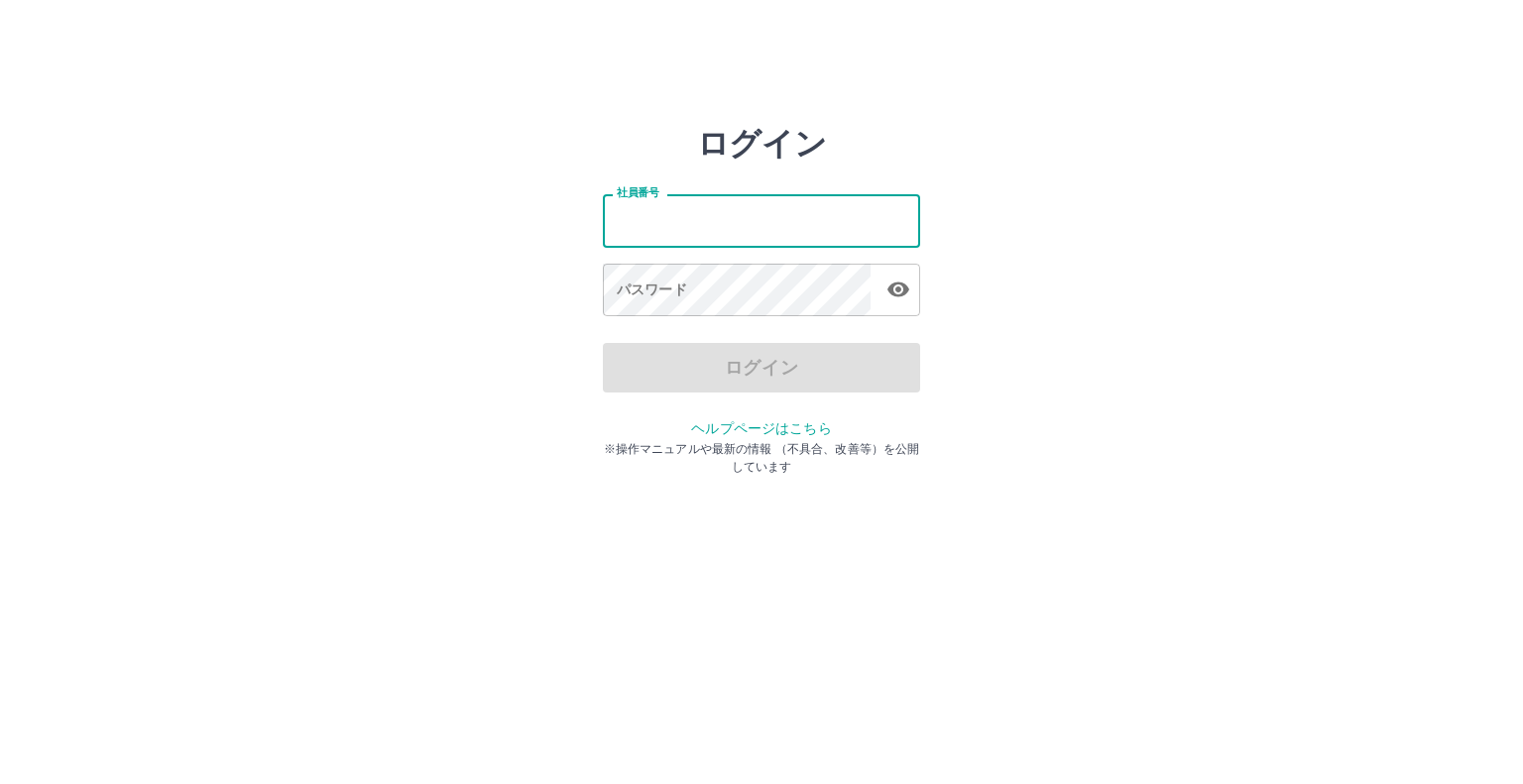 scroll, scrollTop: 0, scrollLeft: 0, axis: both 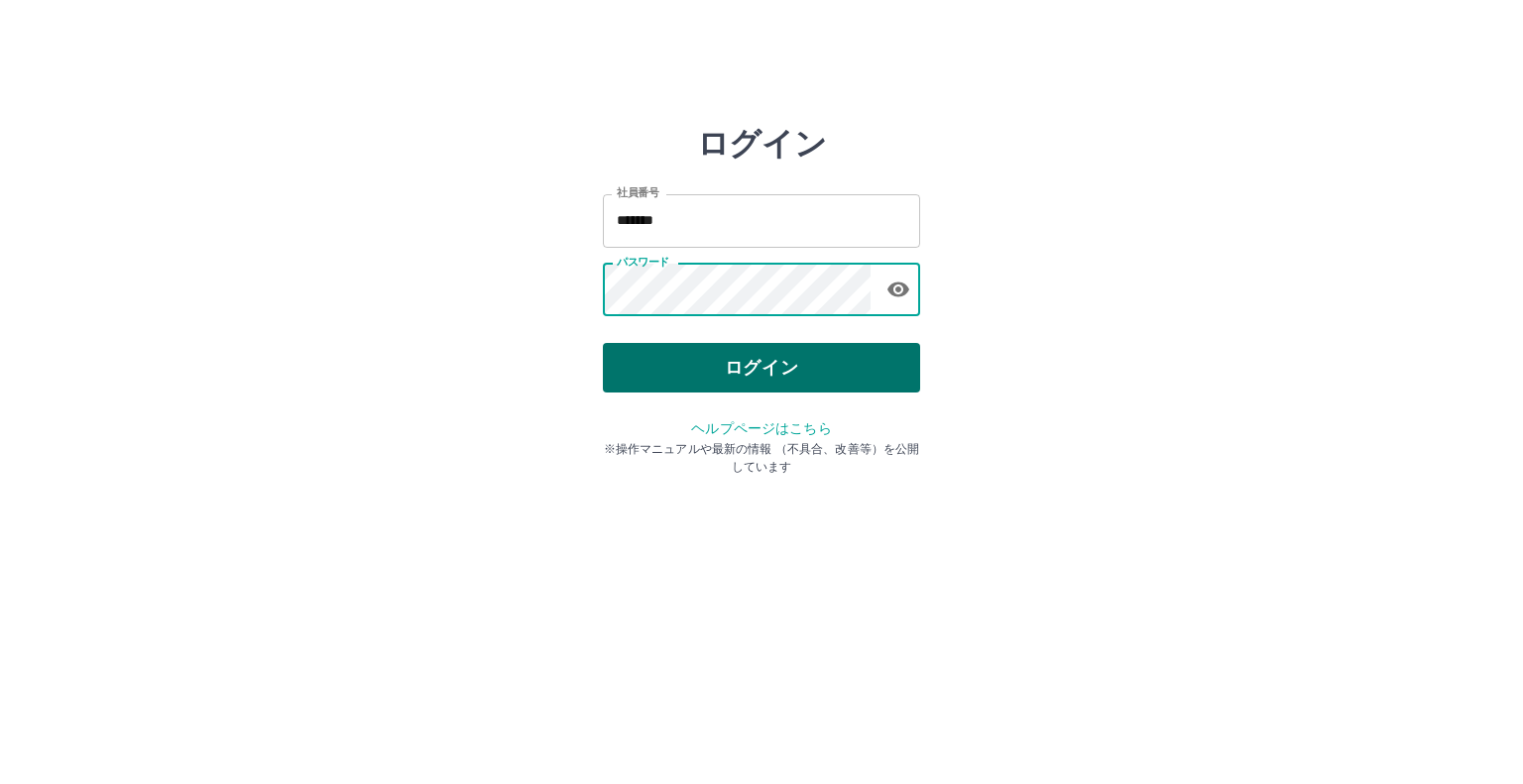 click on "ログイン" at bounding box center (762, 368) 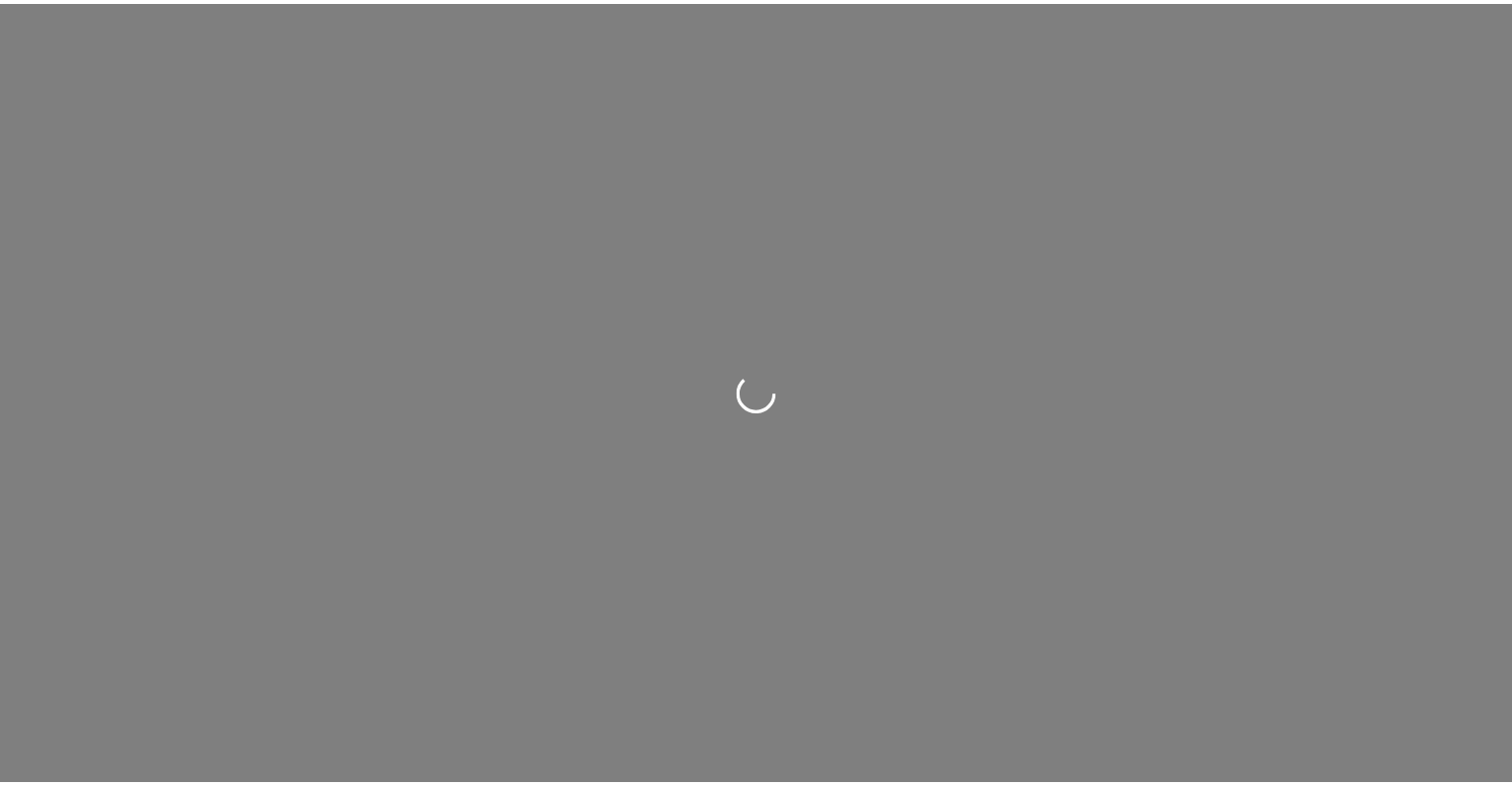 scroll, scrollTop: 0, scrollLeft: 0, axis: both 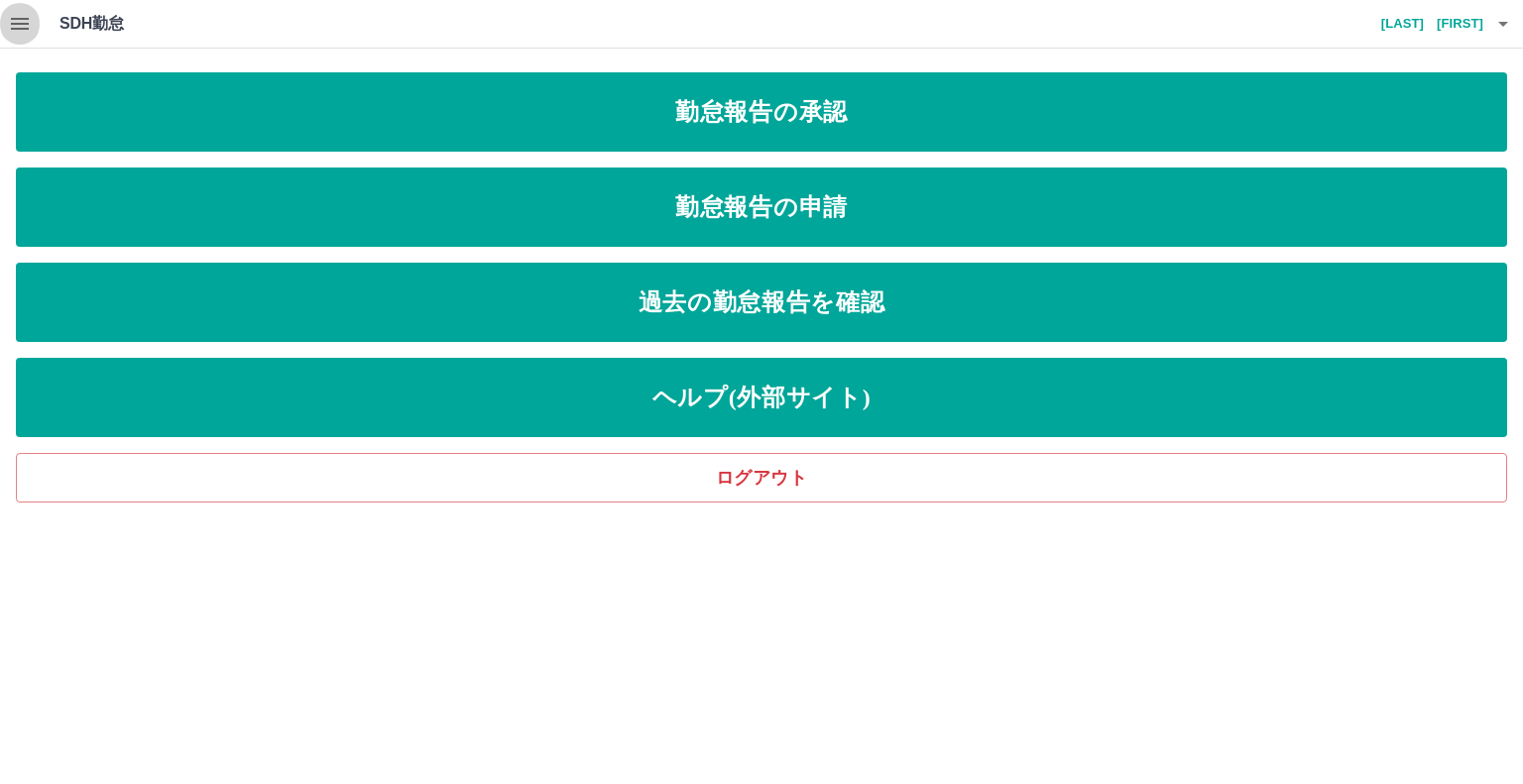 click 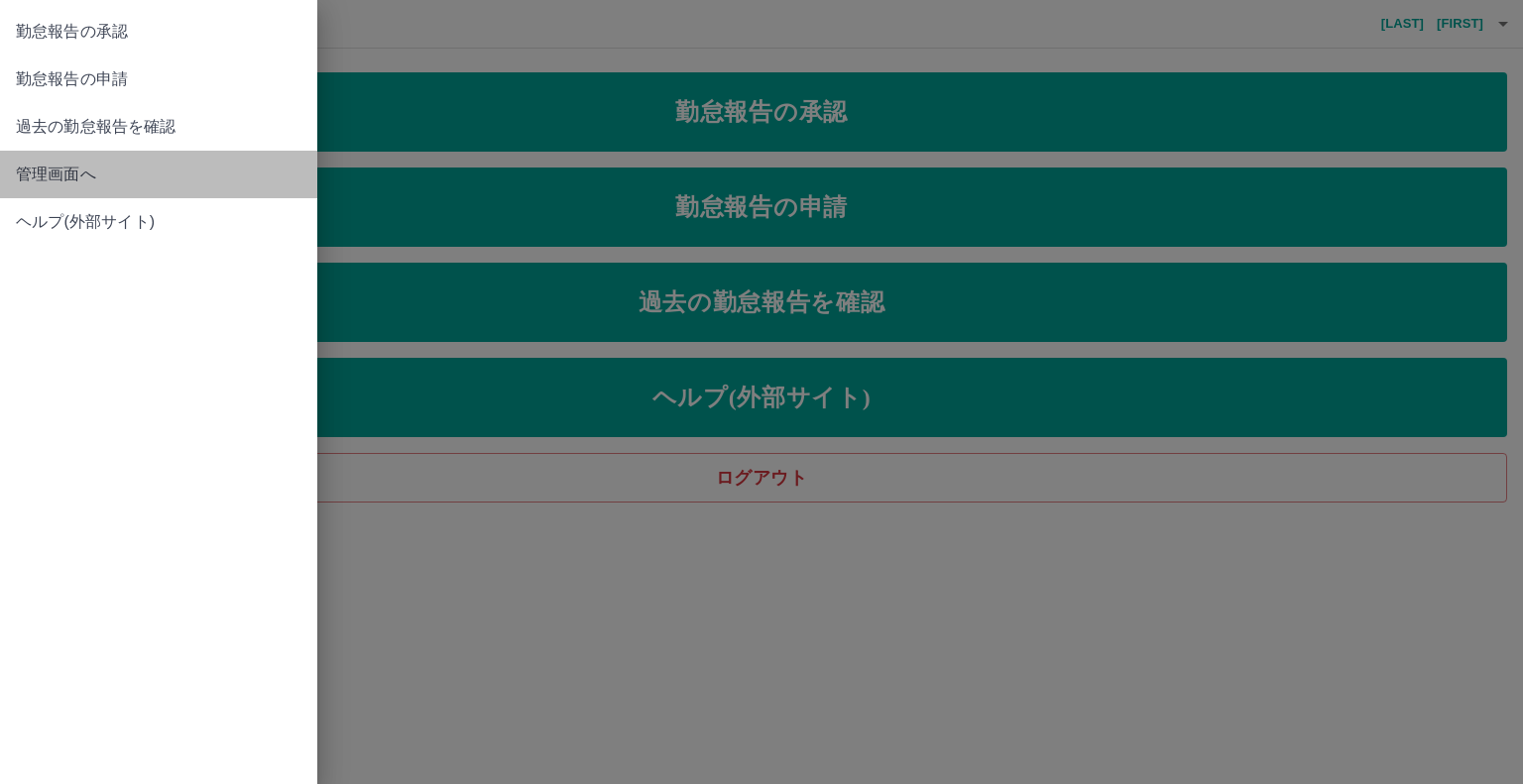 click on "管理画面へ" at bounding box center [159, 174] 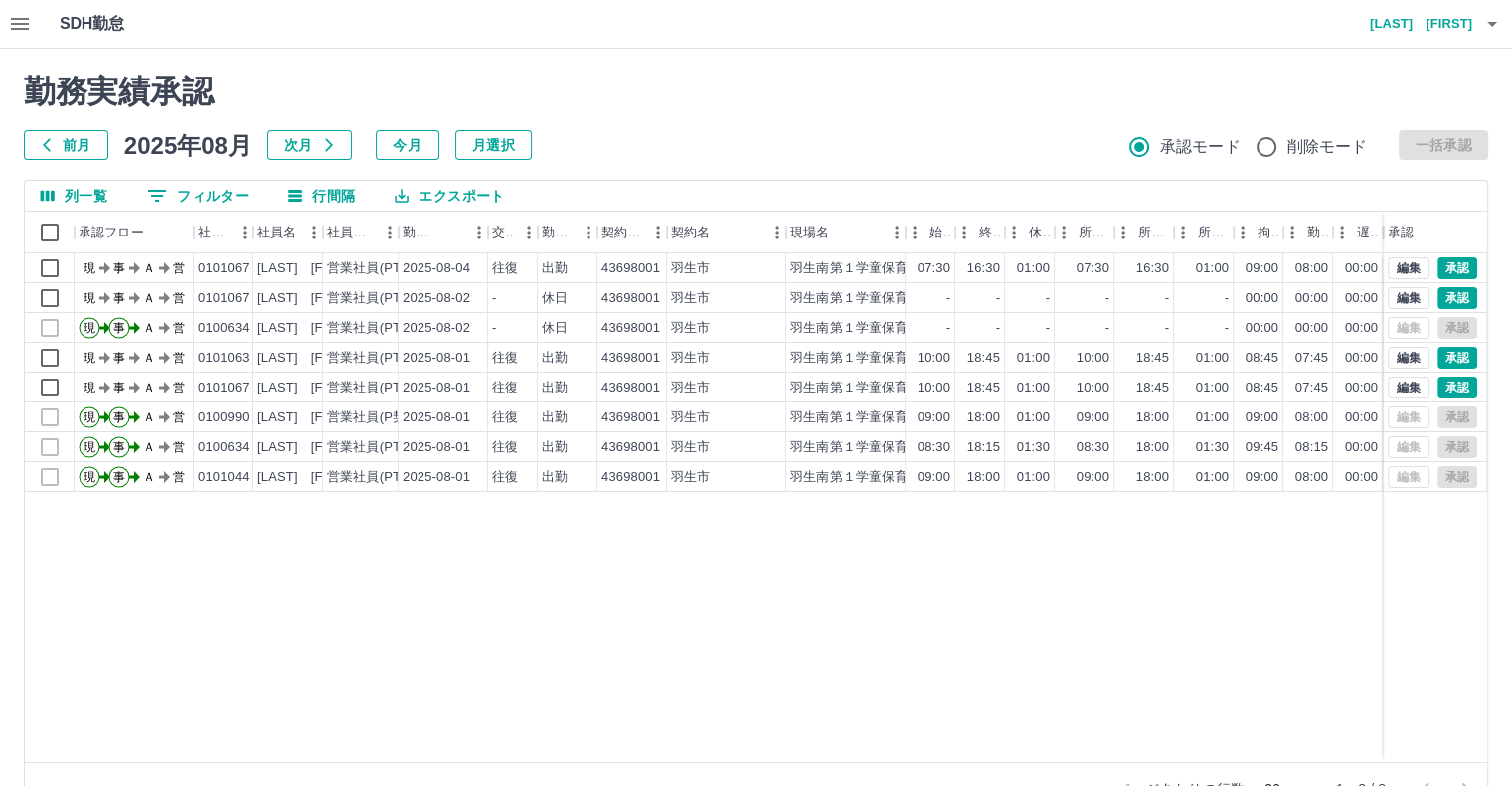 click on "0 フィルター" at bounding box center (198, 196) 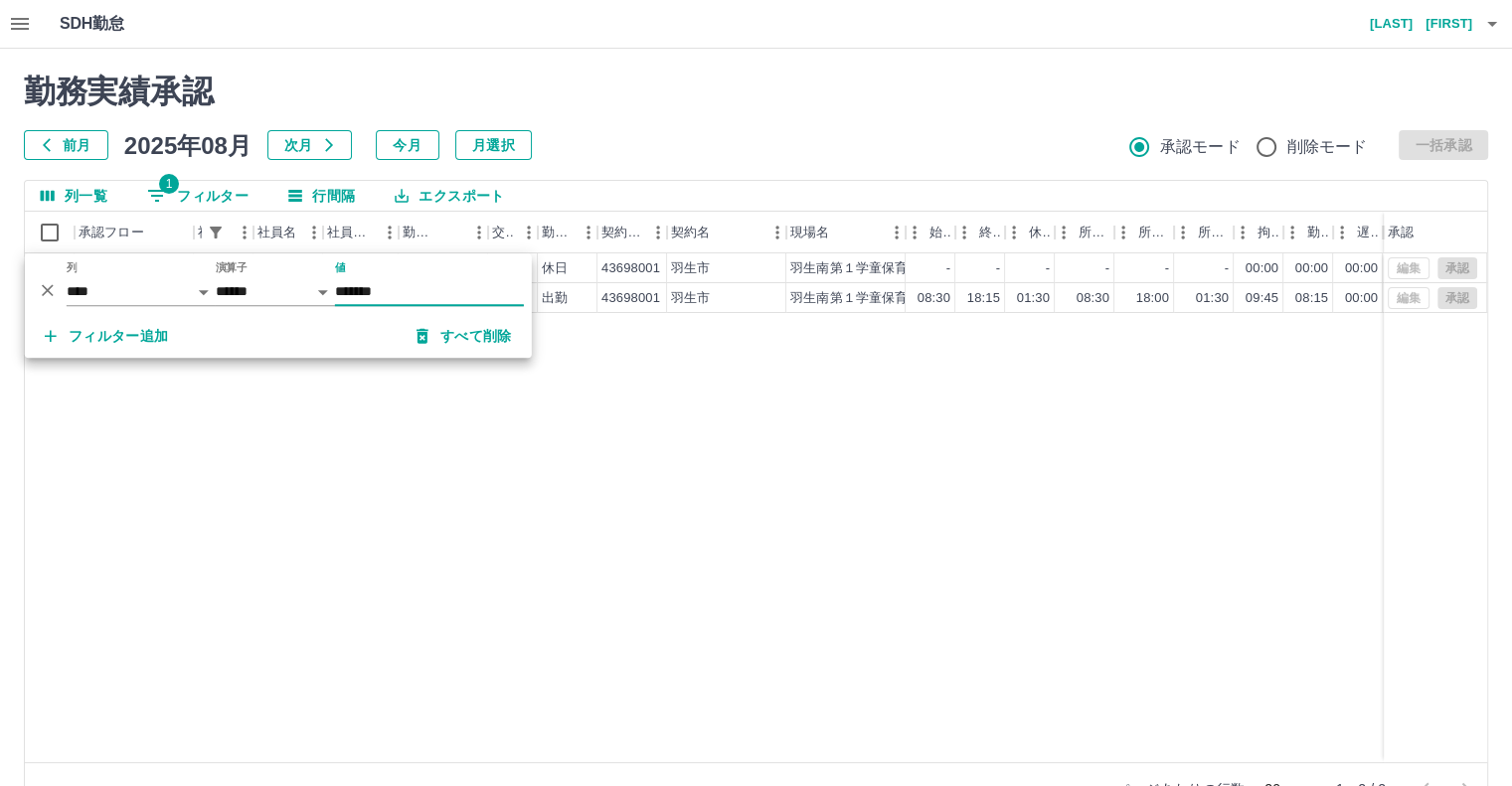 type on "*******" 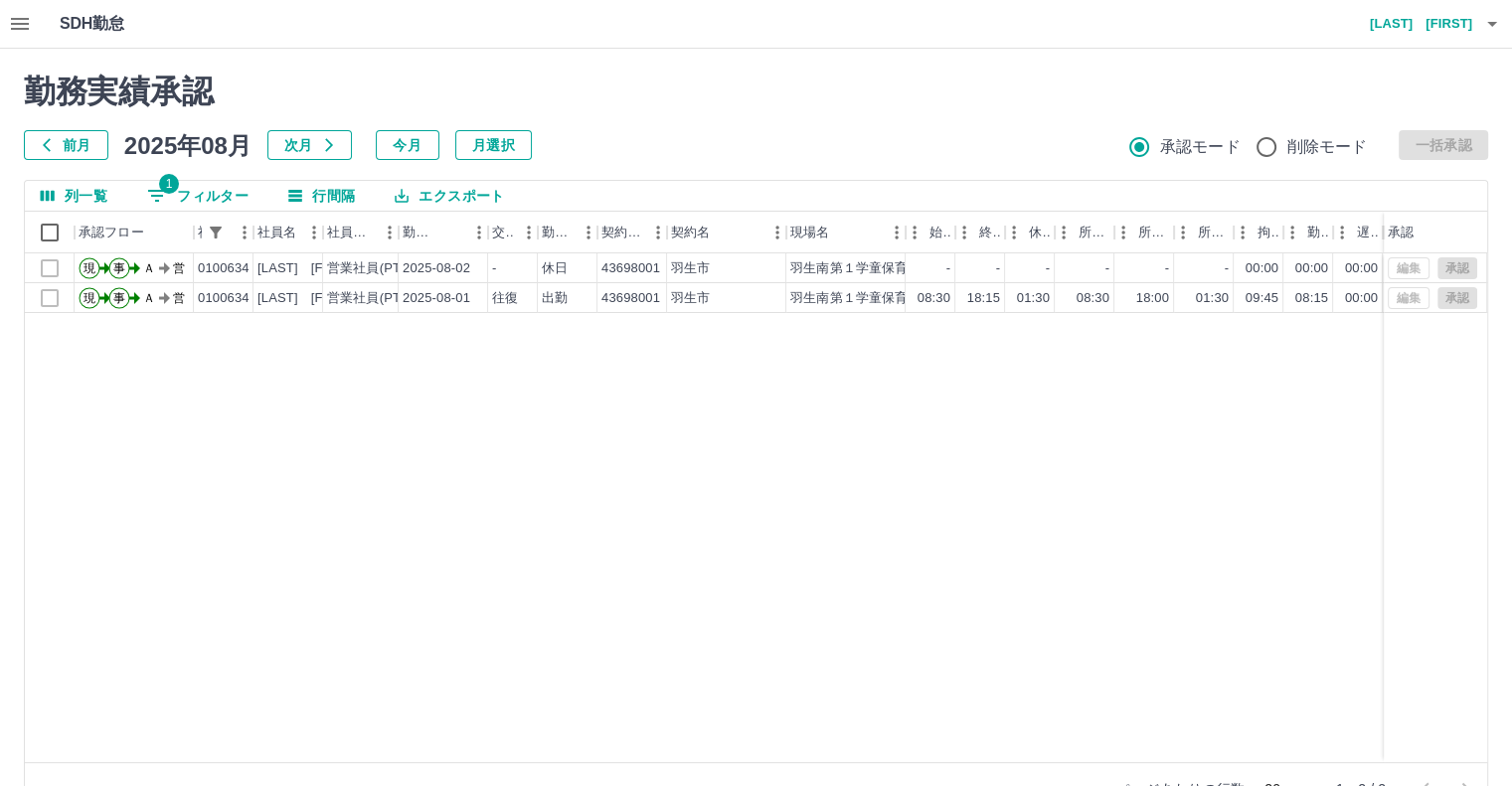 click 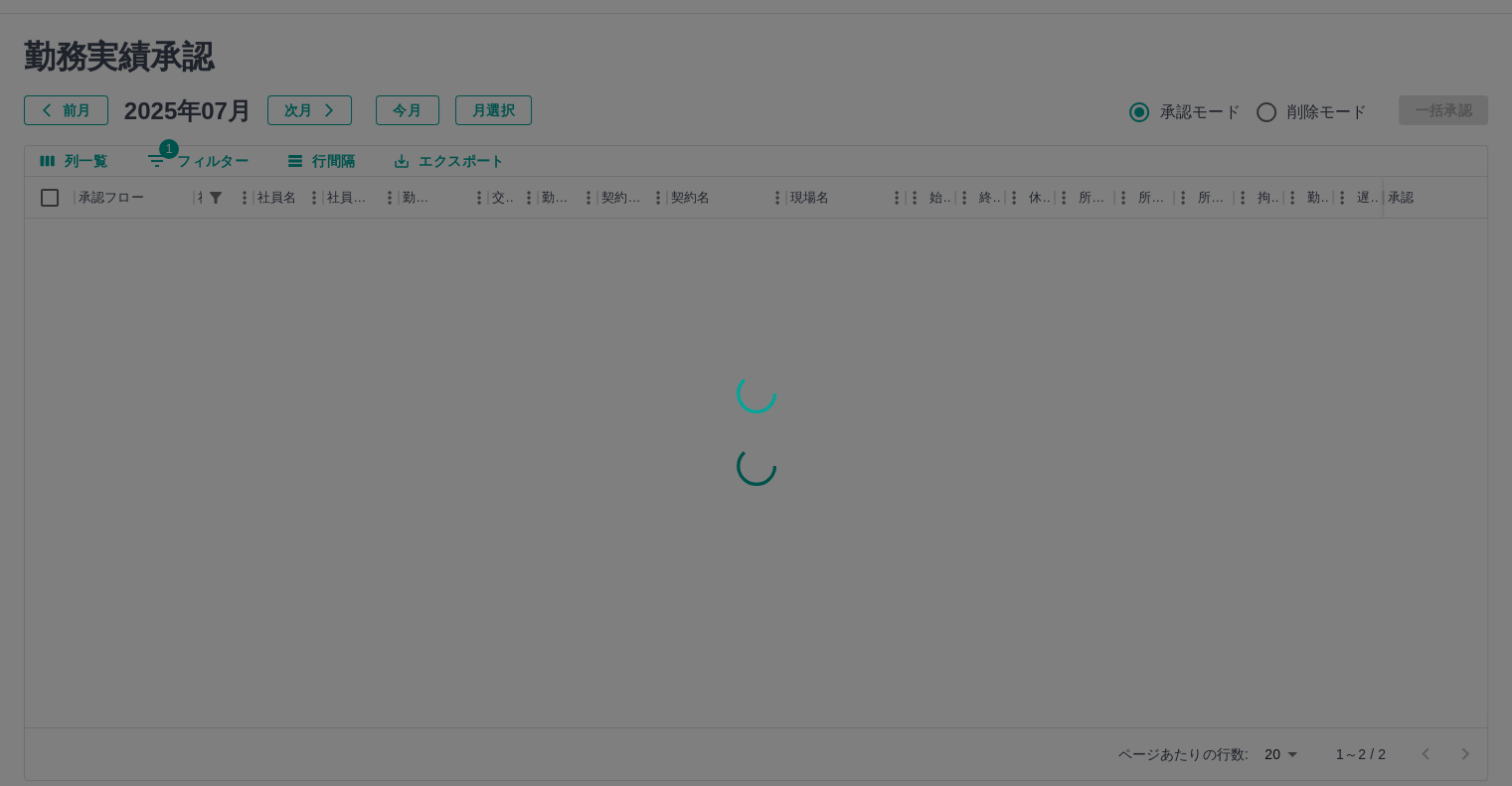 scroll, scrollTop: 54, scrollLeft: 0, axis: vertical 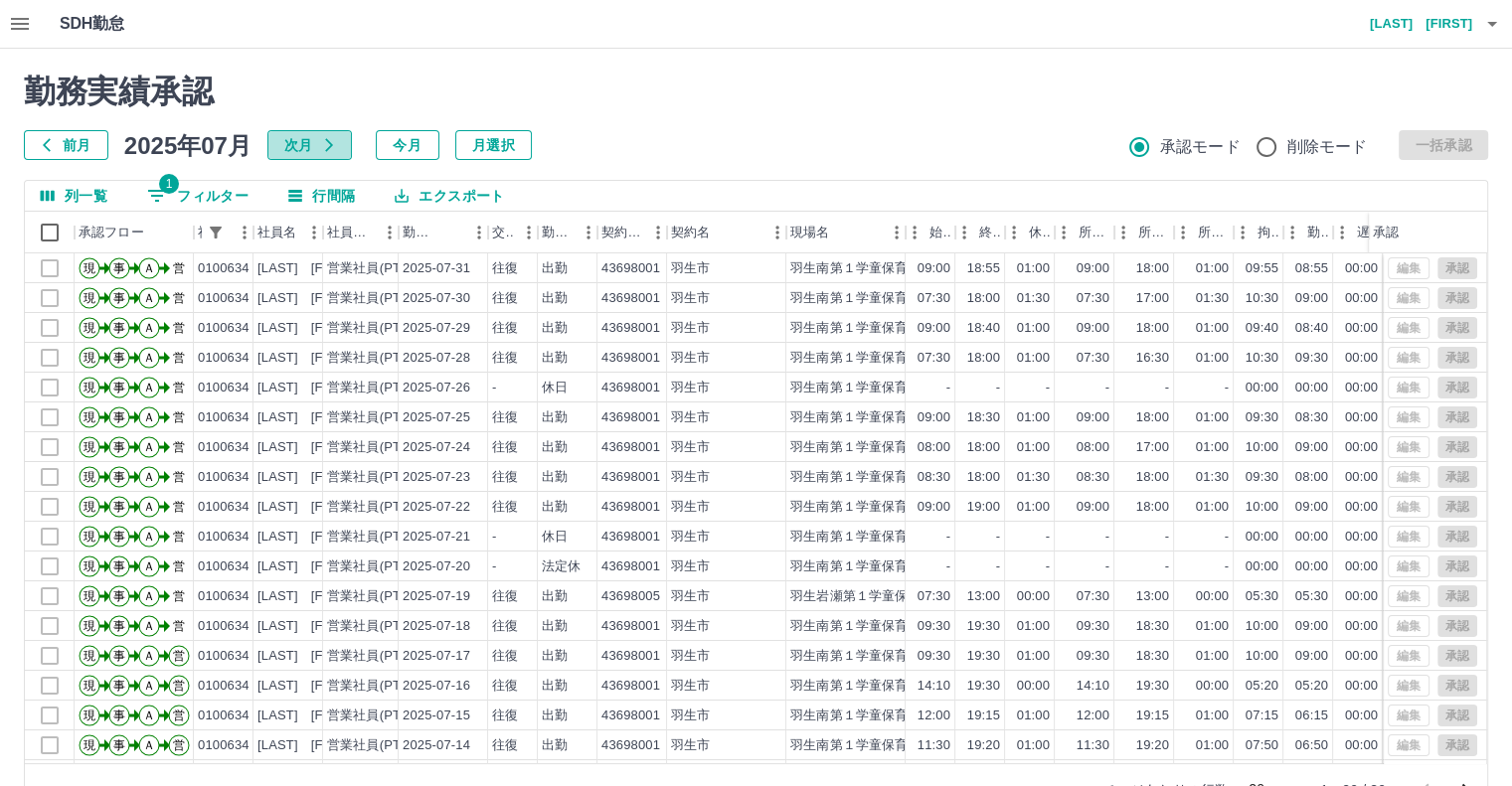click on "次月" at bounding box center [309, 145] 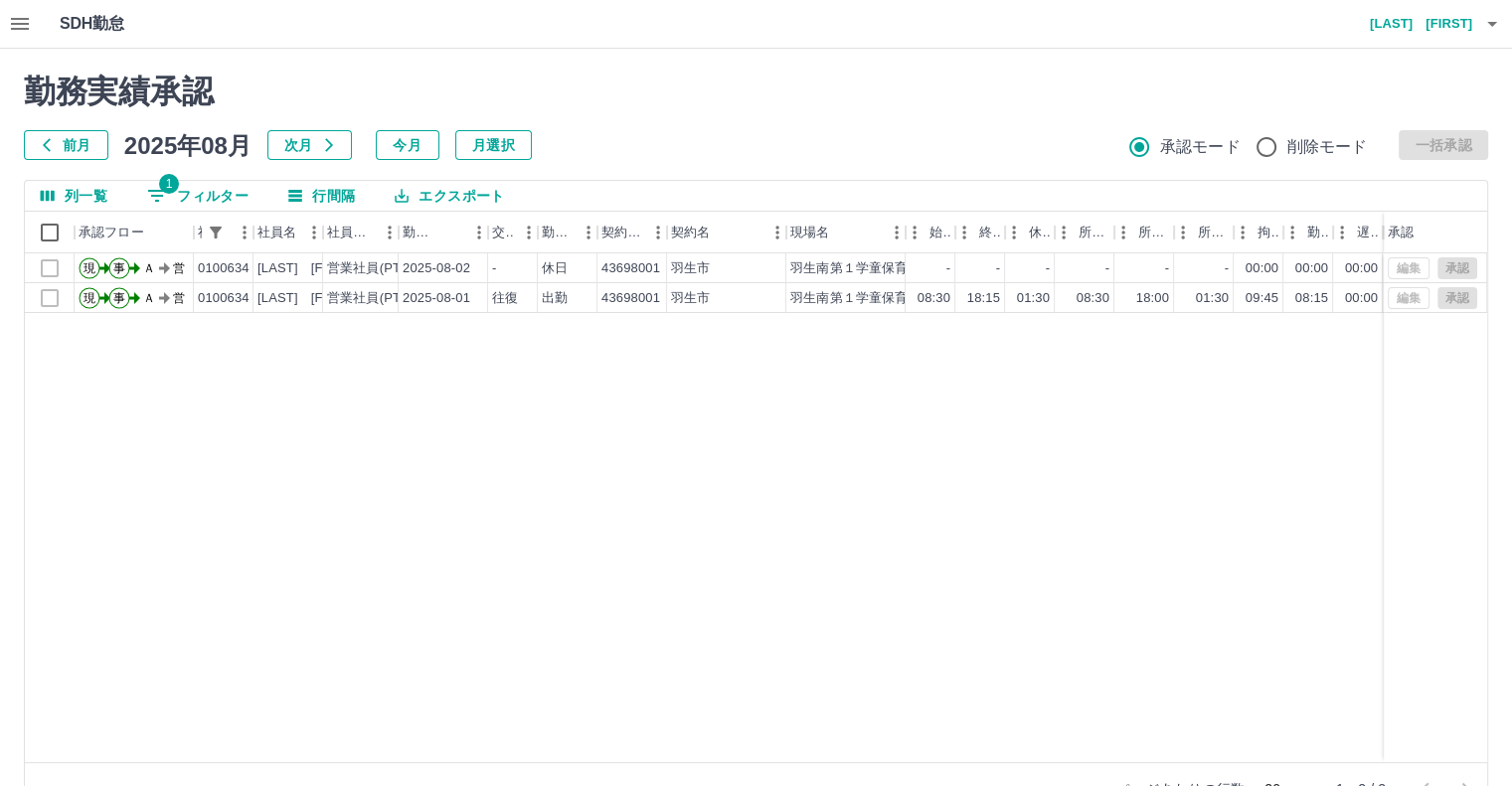 click on "1 フィルター" at bounding box center [198, 196] 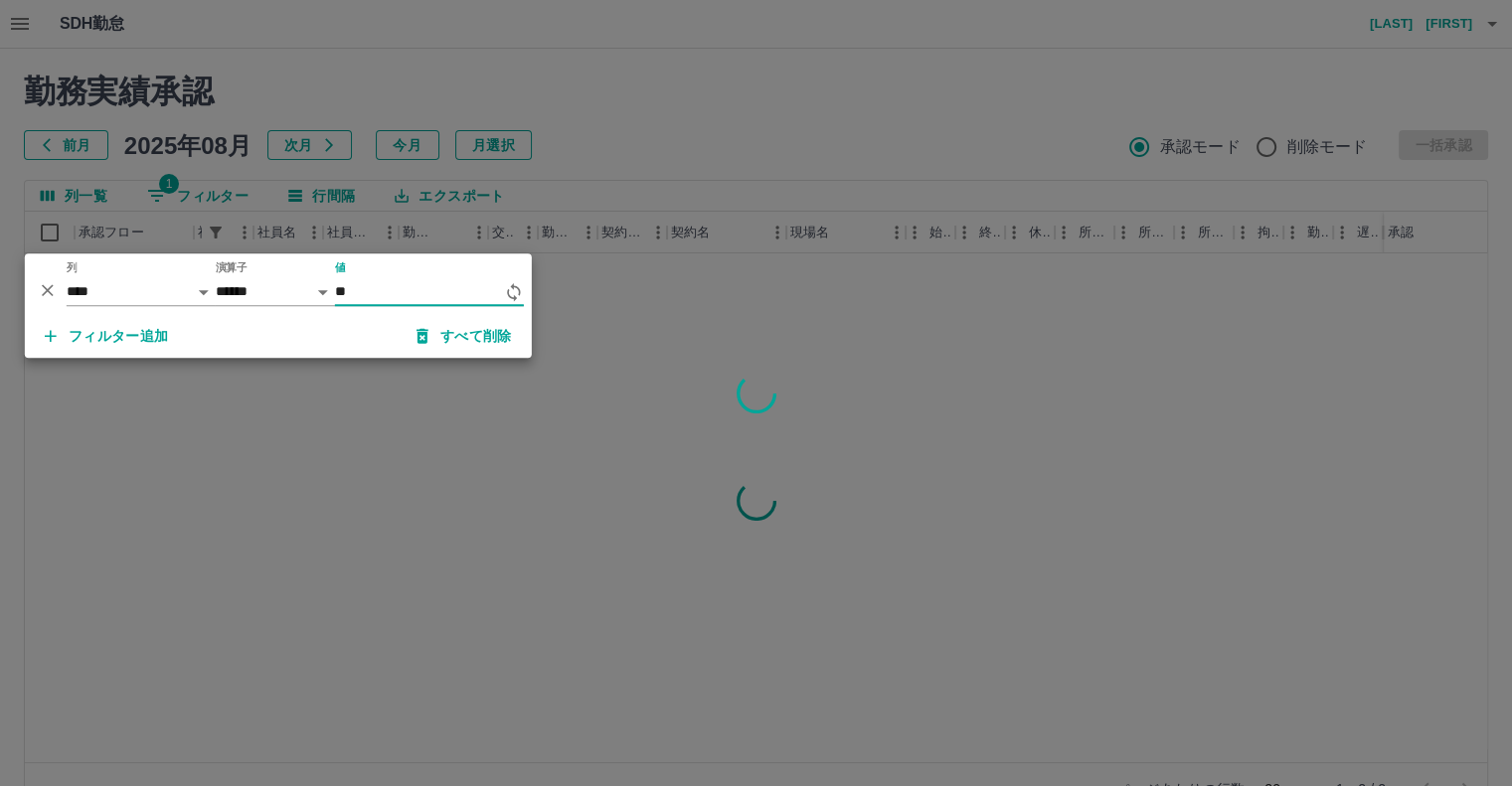 type on "*" 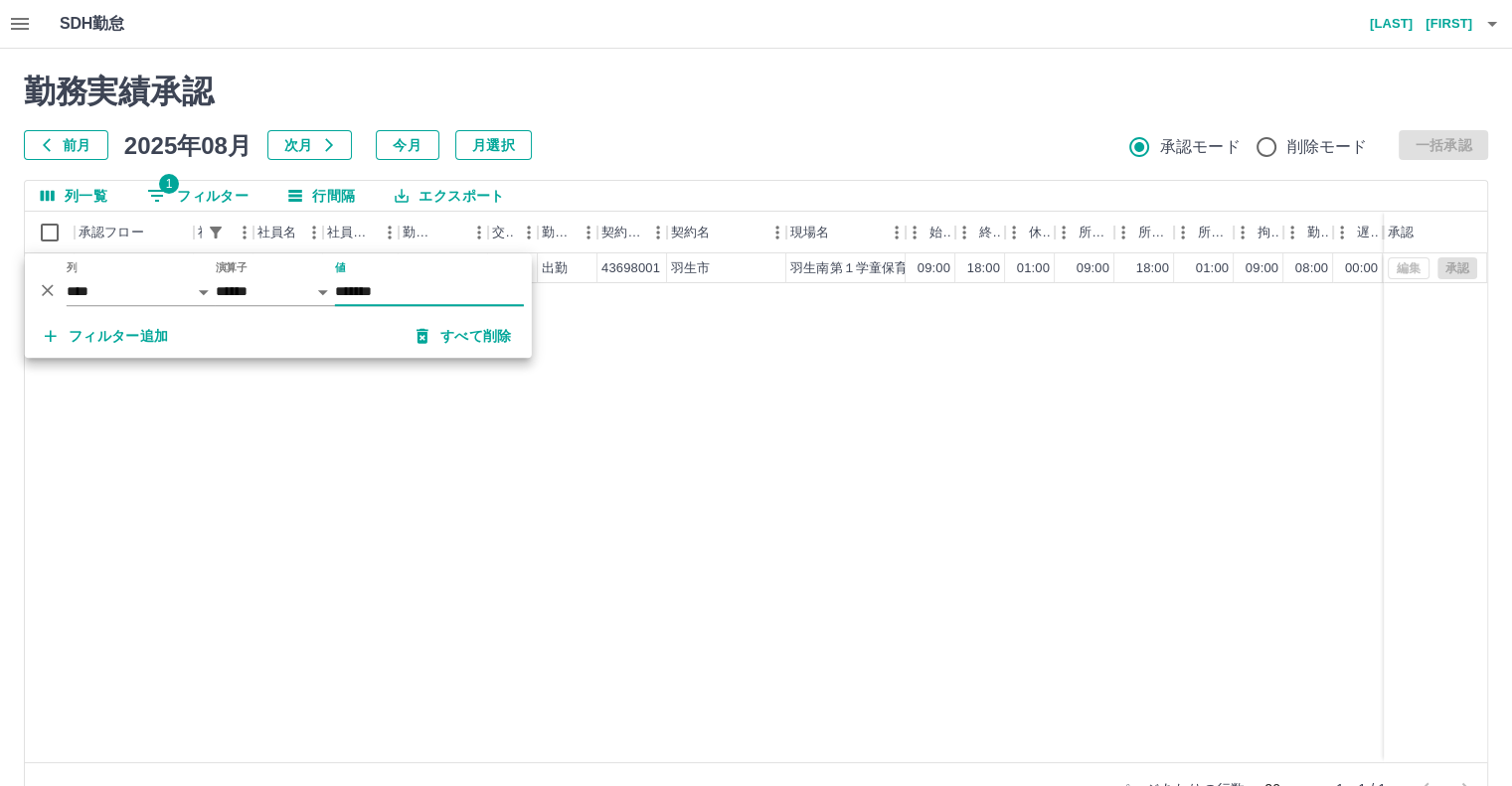 type on "*******" 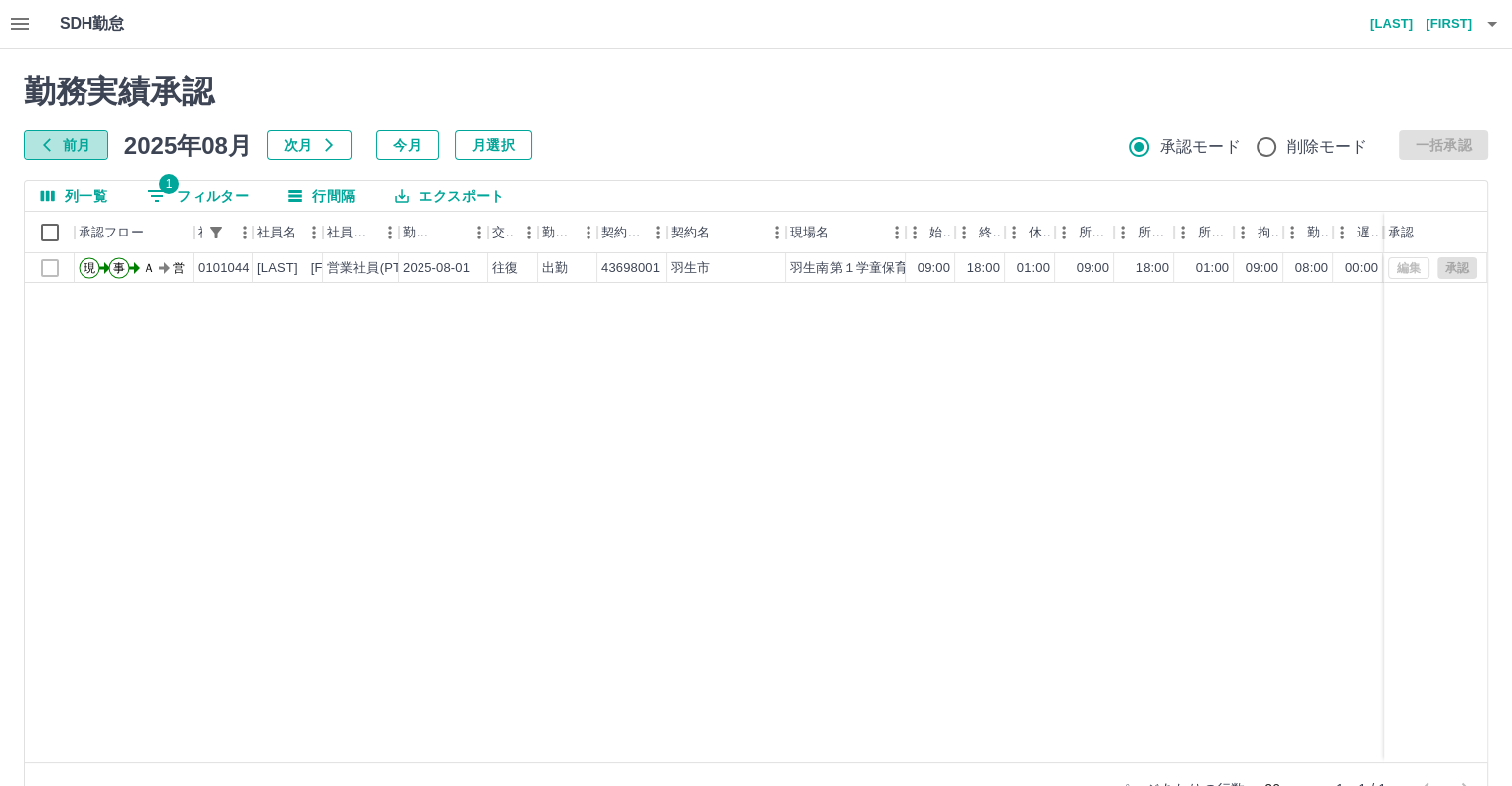 click on "前月" at bounding box center [66, 145] 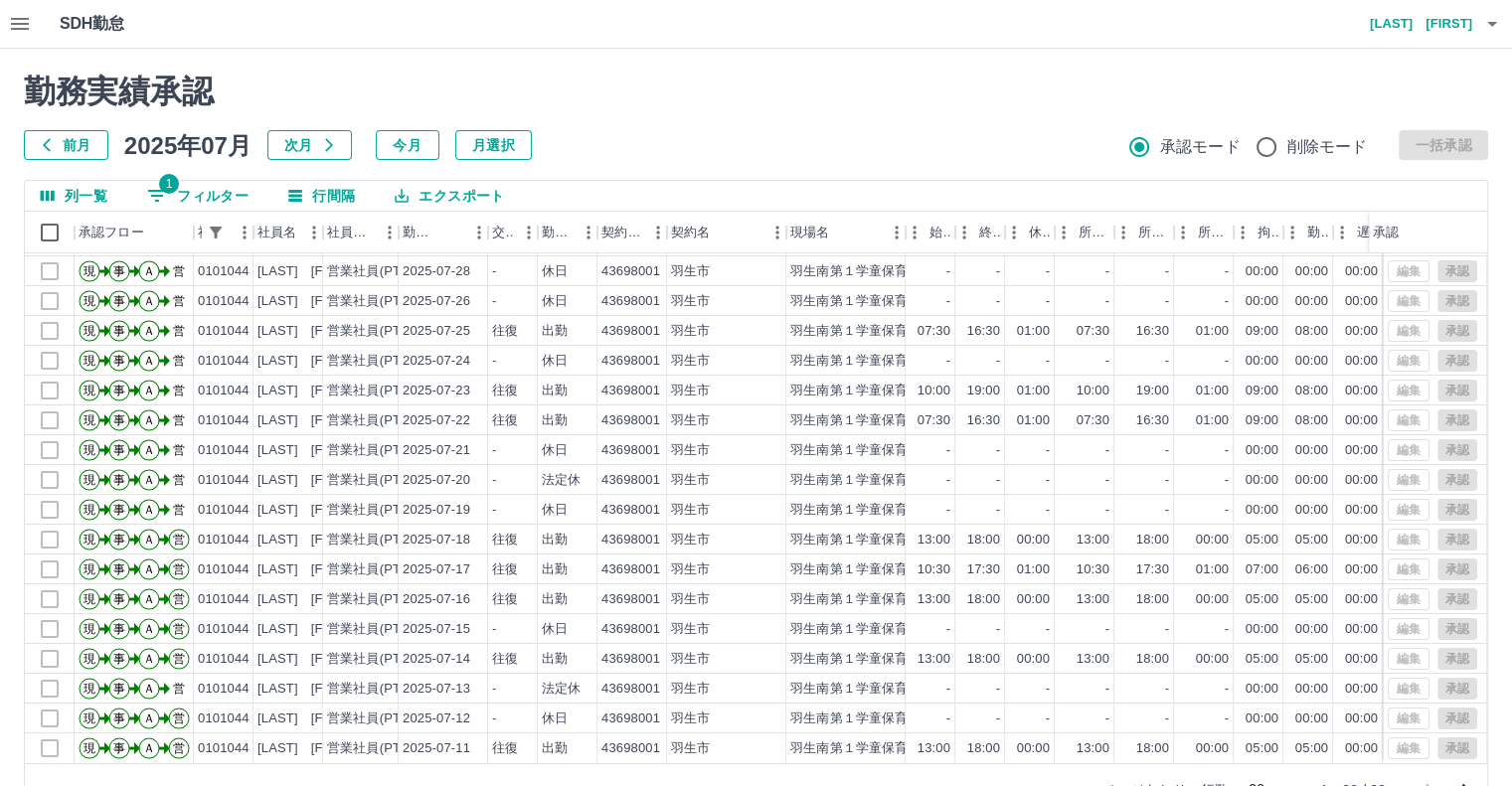 scroll, scrollTop: 0, scrollLeft: 0, axis: both 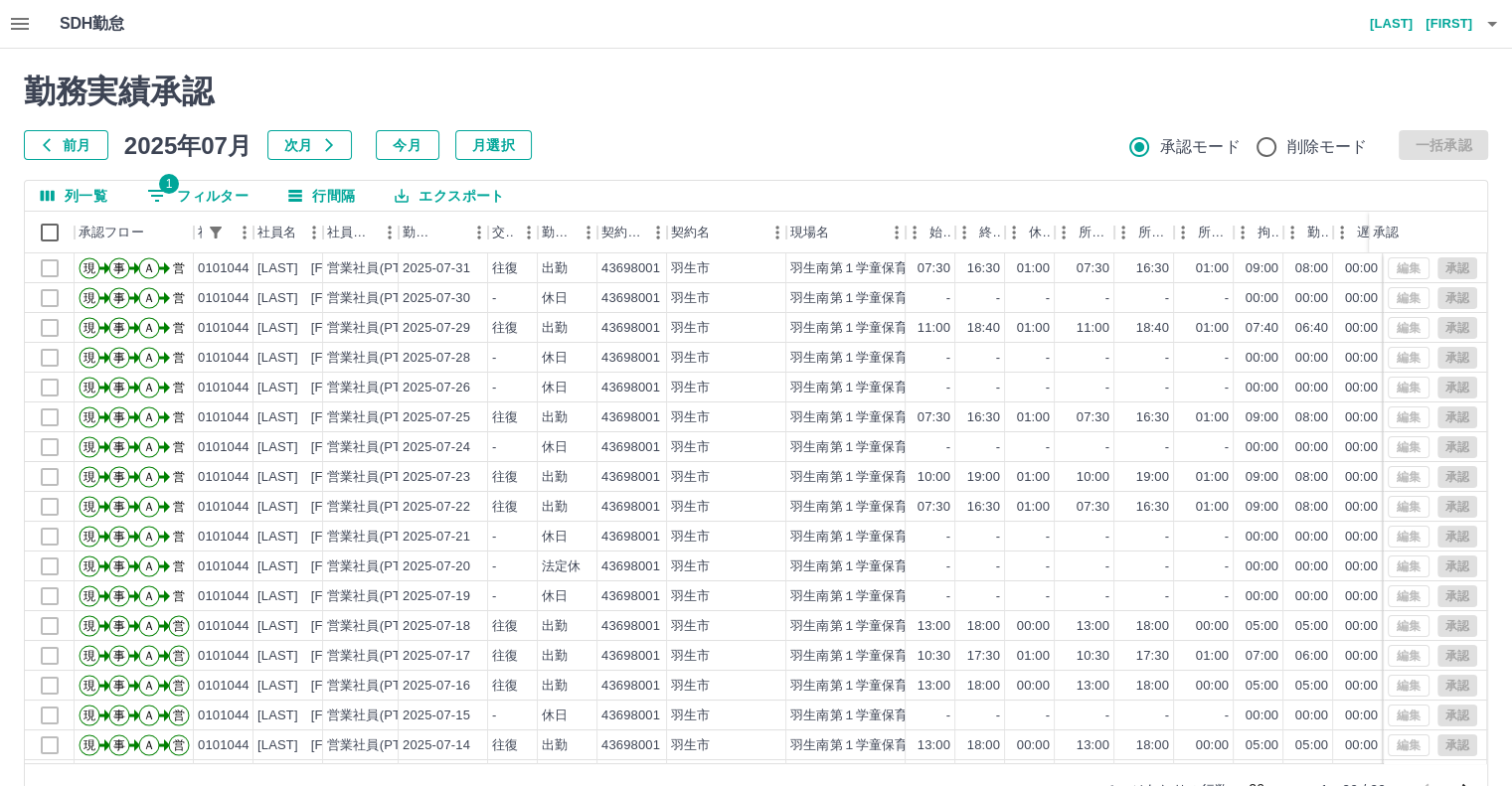 click 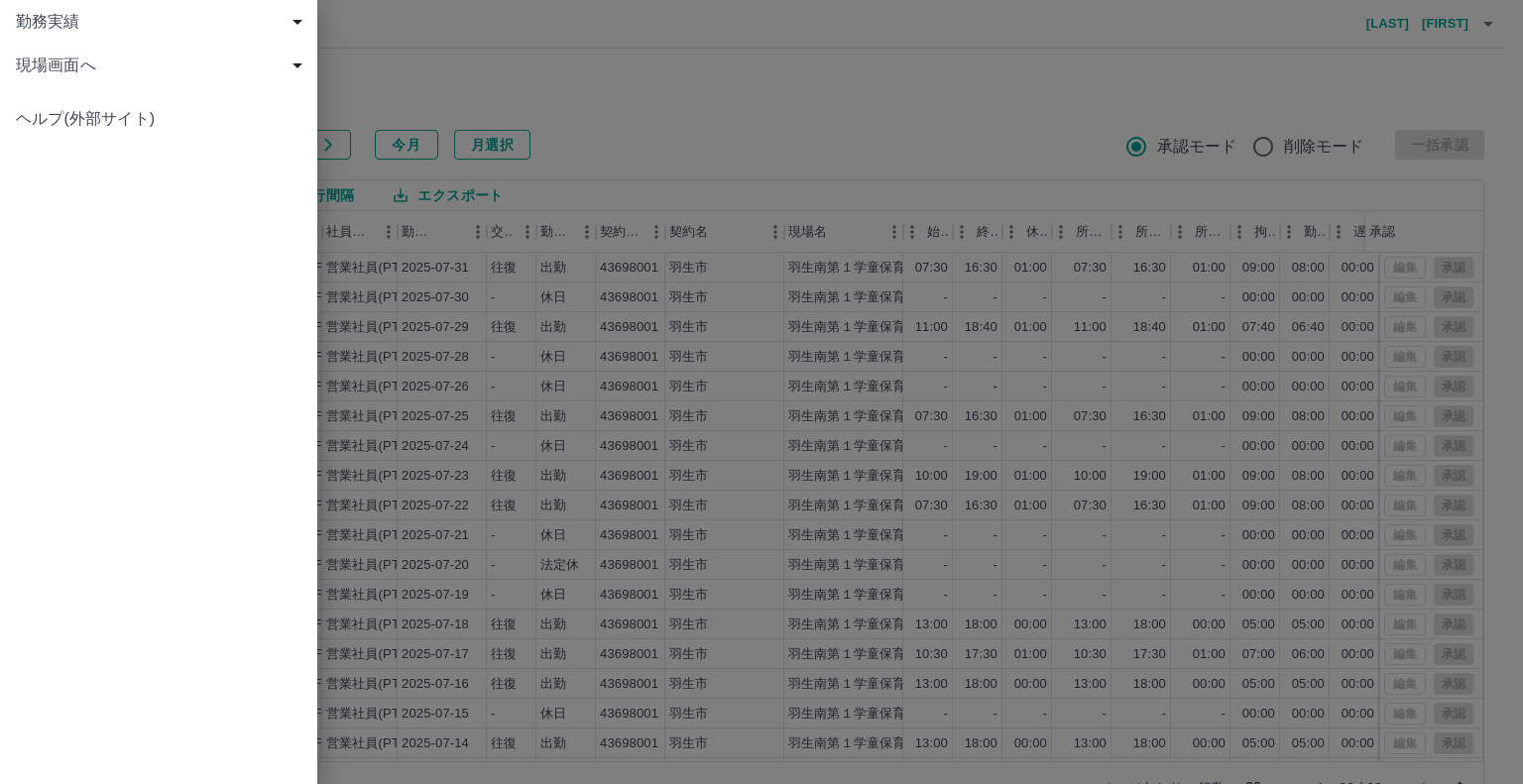 click at bounding box center [762, 392] 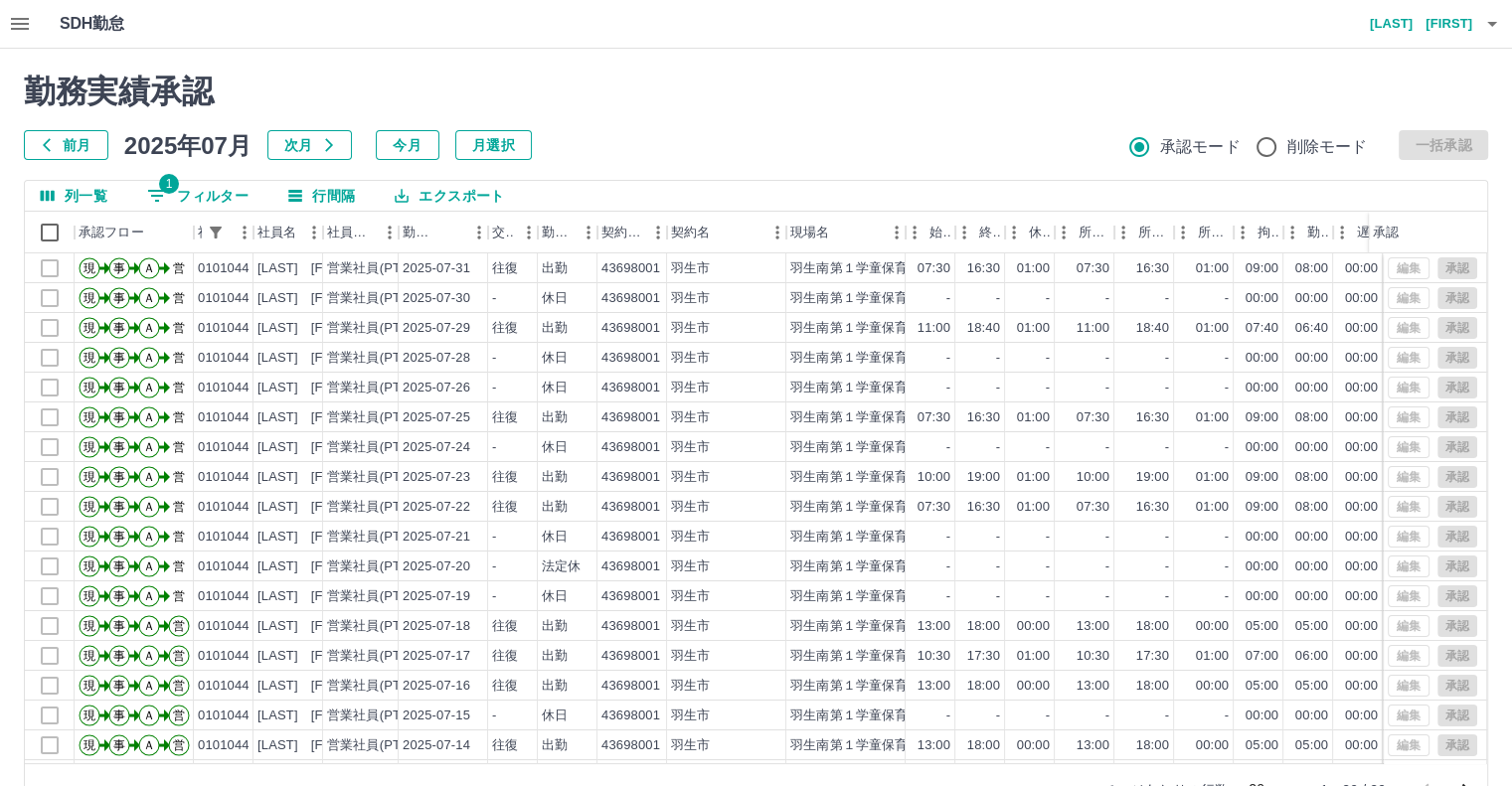 click on "1 フィルター" at bounding box center (198, 196) 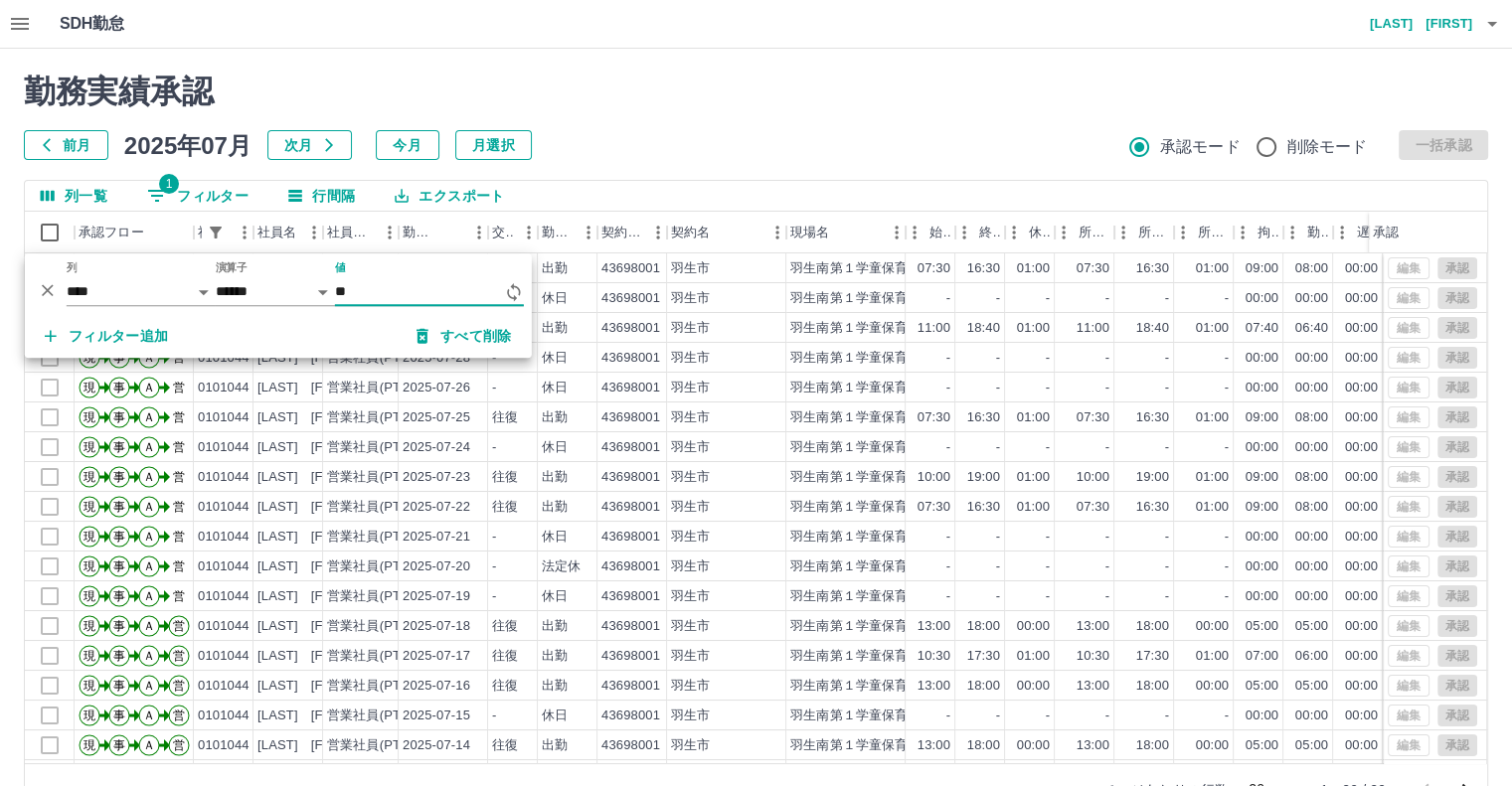 type on "*" 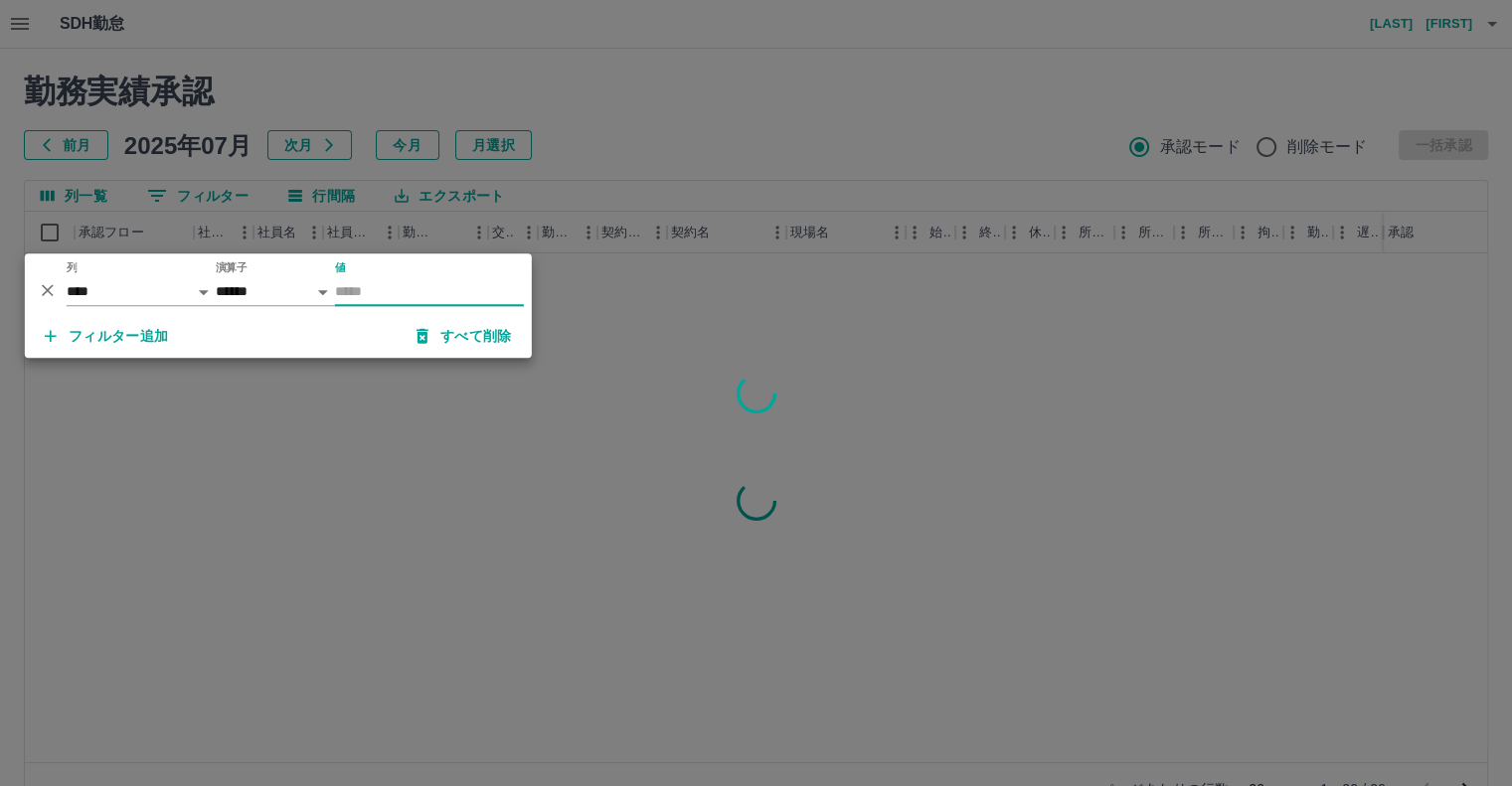 type 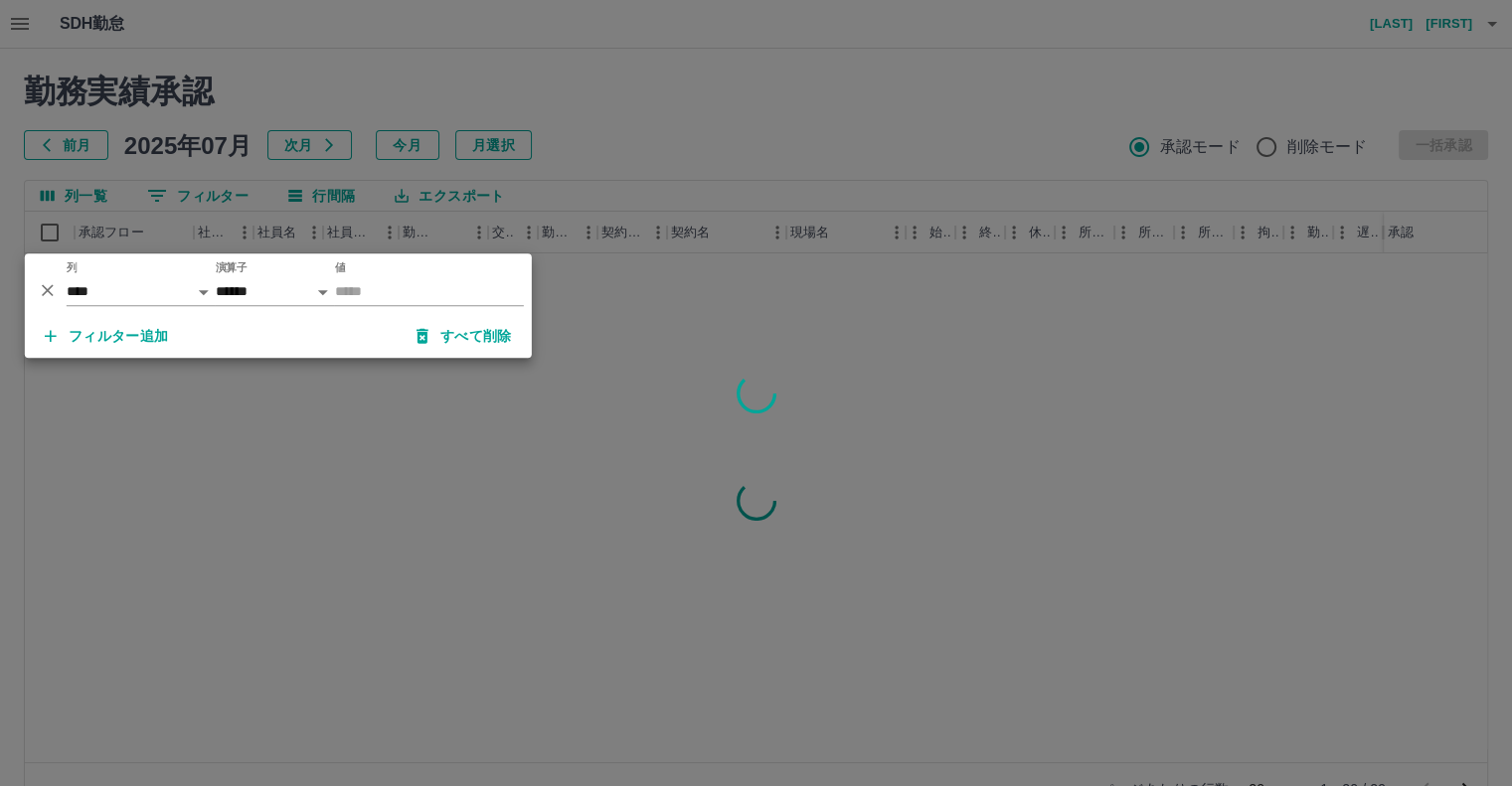 click at bounding box center (756, 393) 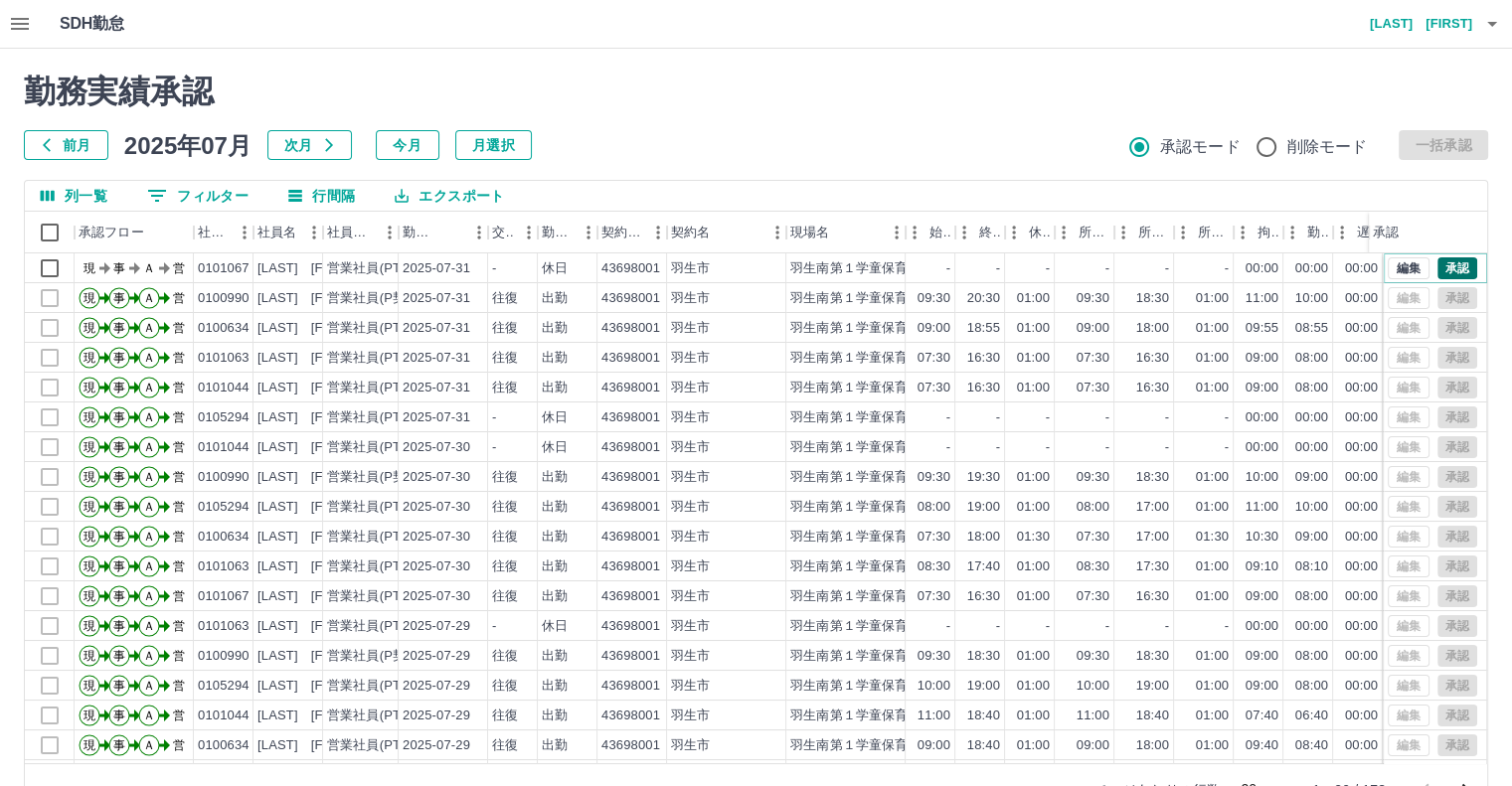 click on "承認" at bounding box center [1457, 268] 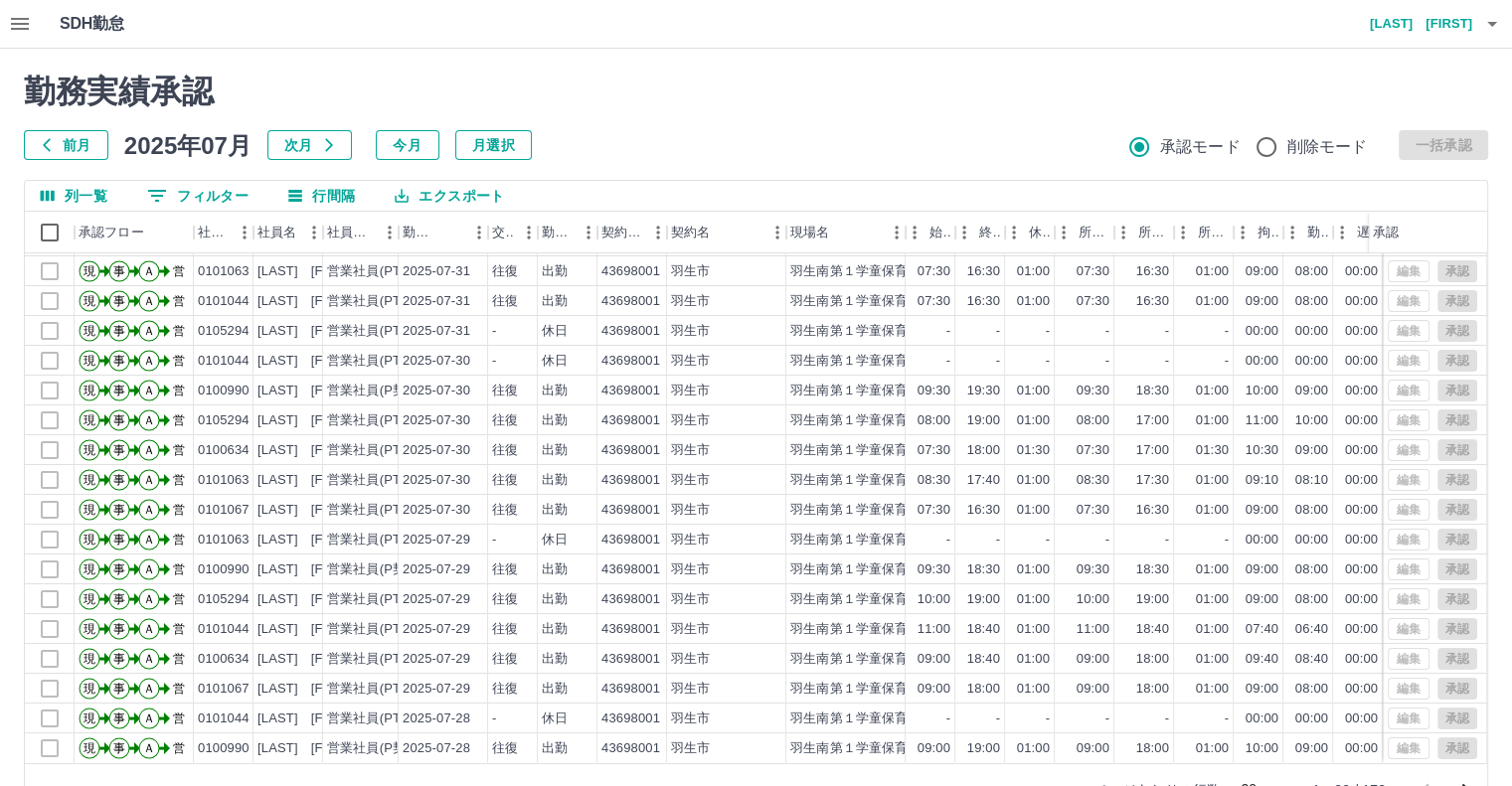 scroll, scrollTop: 100, scrollLeft: 0, axis: vertical 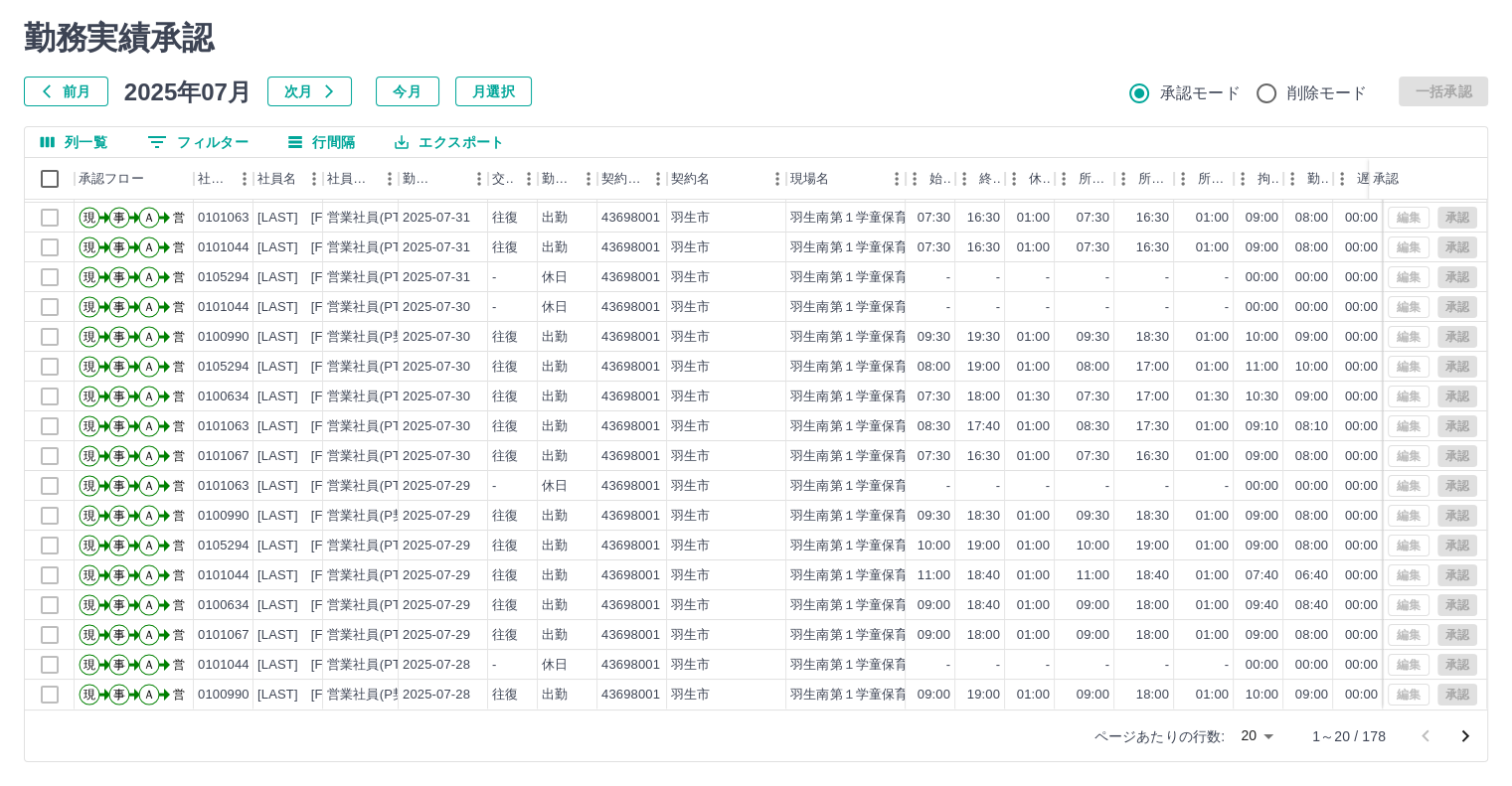 click on "SDH勤怠 [LAST]　[FIRST] 勤務実績承認 前月 2025年07月 次月 今月 月選択 承認モード 削除モード 一括承認 列一覧 0 フィルター 行間隔 エクスポート 承認フロー 社員番号 社員名 社員区分 勤務日 交通費 勤務区分 契約コード 契約名 現場名 始業 終業 休憩 所定開始 所定終業 所定休憩 拘束 勤務 遅刻等 コメント ステータス 承認 現 事 Ａ 営 0101067 [LAST]　[FIRST] 営業社員(PT契約) [DATE]  -  休日 43698001 [CITY] [LOCATION] - - - - - - 00:00 00:00 00:00 現場責任者承認待 現 事 Ａ 営 0100990 [LAST]　[FIRST] 営業社員(P契約) [DATE] 往復 出勤 43698001 [CITY] [LOCATION] 09:30 20:30 01:00 09:30 18:30 01:00 11:00 10:00 00:00 営業所長承認待 現 事 Ａ 営 0100634 [LAST]　[FIRST] 営業社員(PT契約) [DATE] 往復 出勤 43698001 [CITY] [LOCATION] 09:00 18:55 01:00 09:00 18:00 01:00 09:55 08:55" at bounding box center [756, 366] 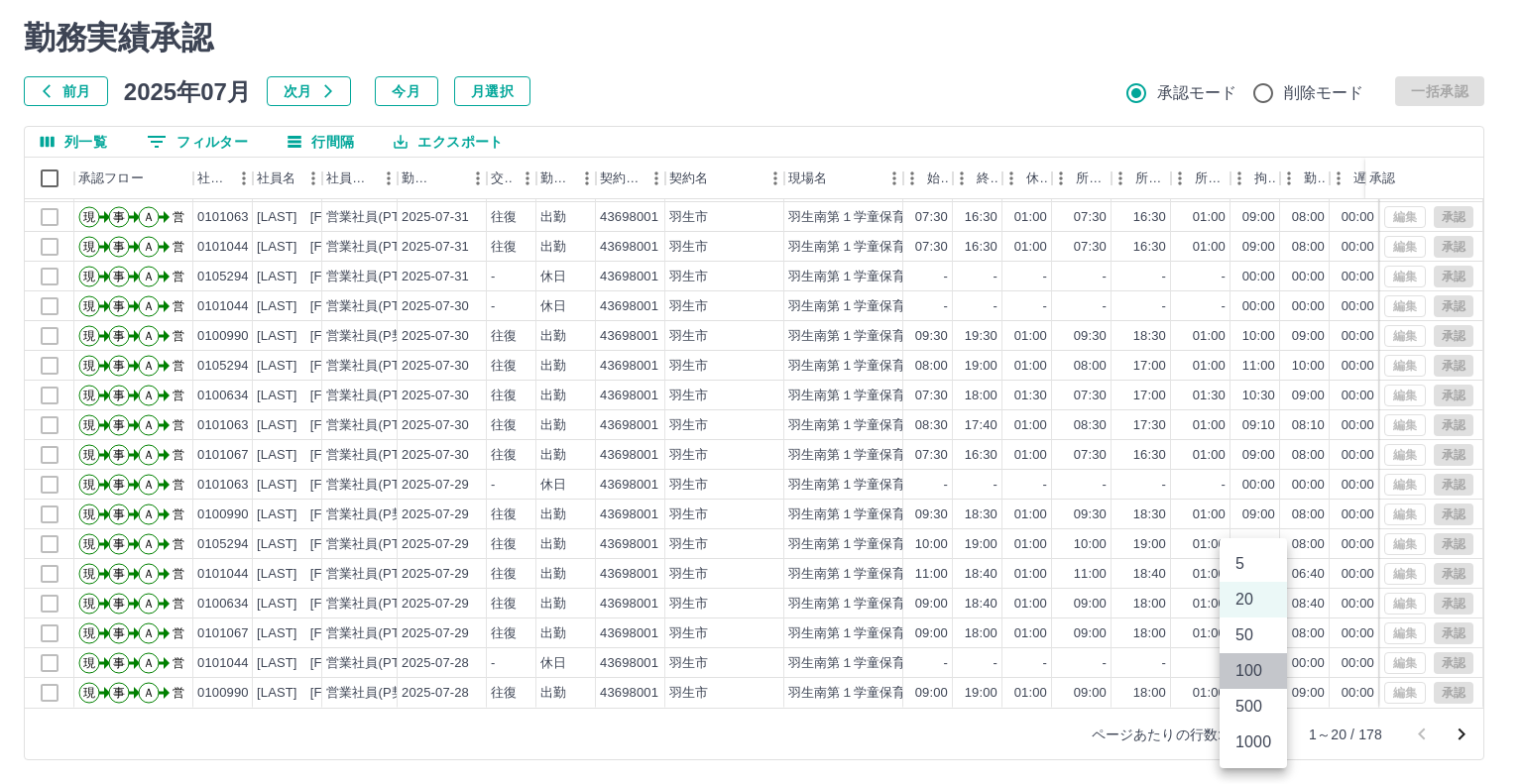 click on "100" at bounding box center (1253, 671) 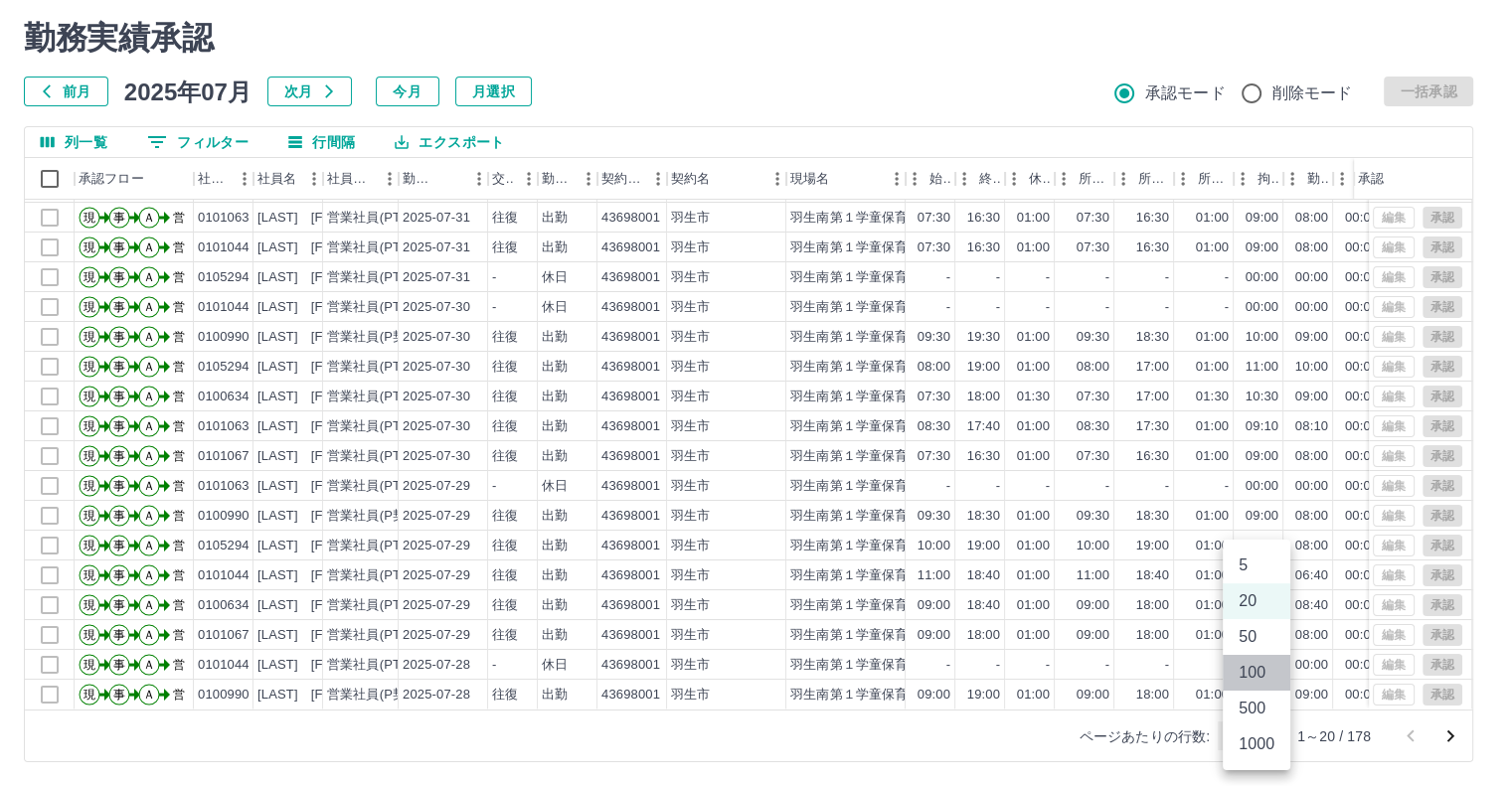 type on "***" 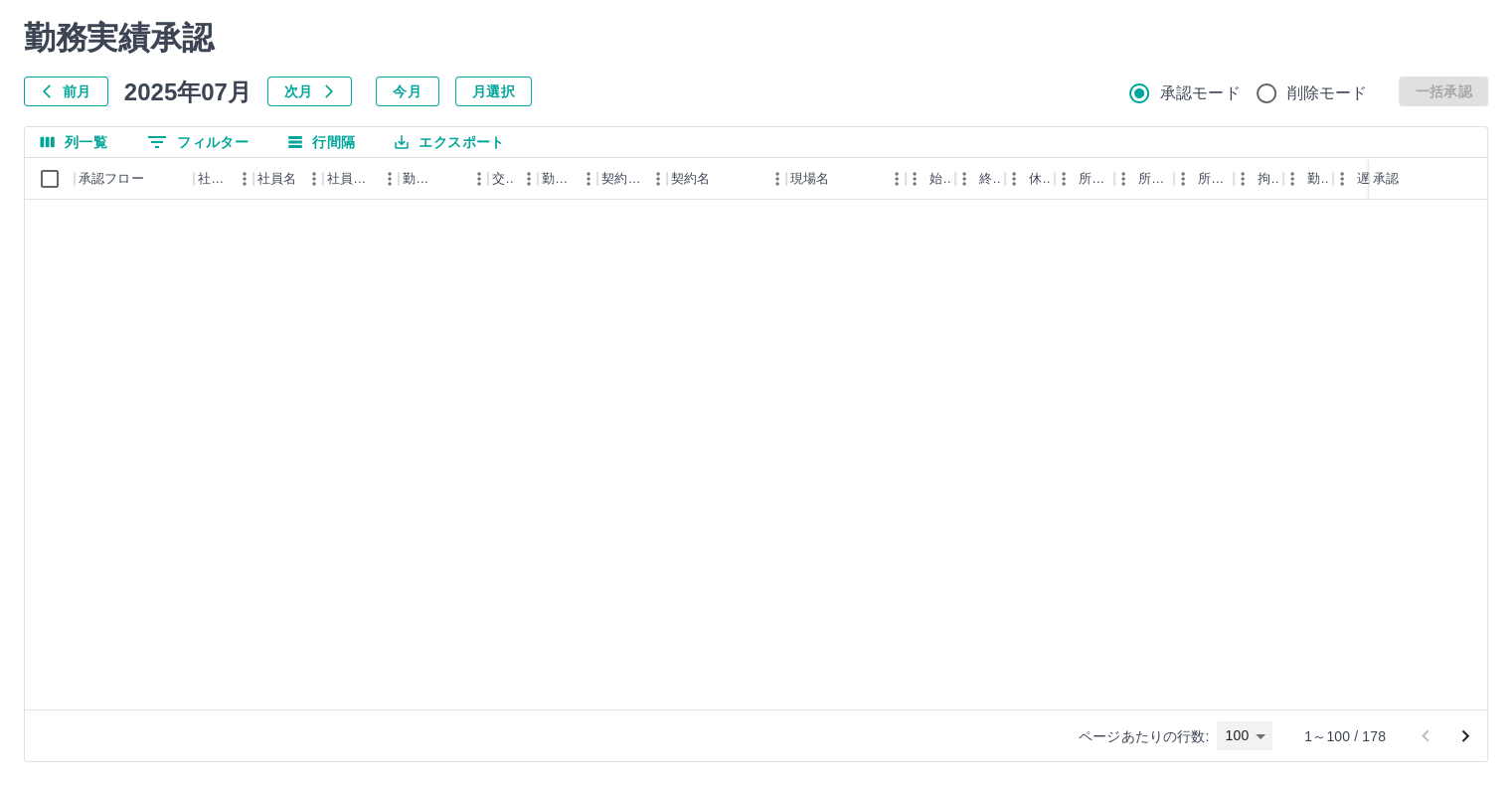 scroll, scrollTop: 2485, scrollLeft: 0, axis: vertical 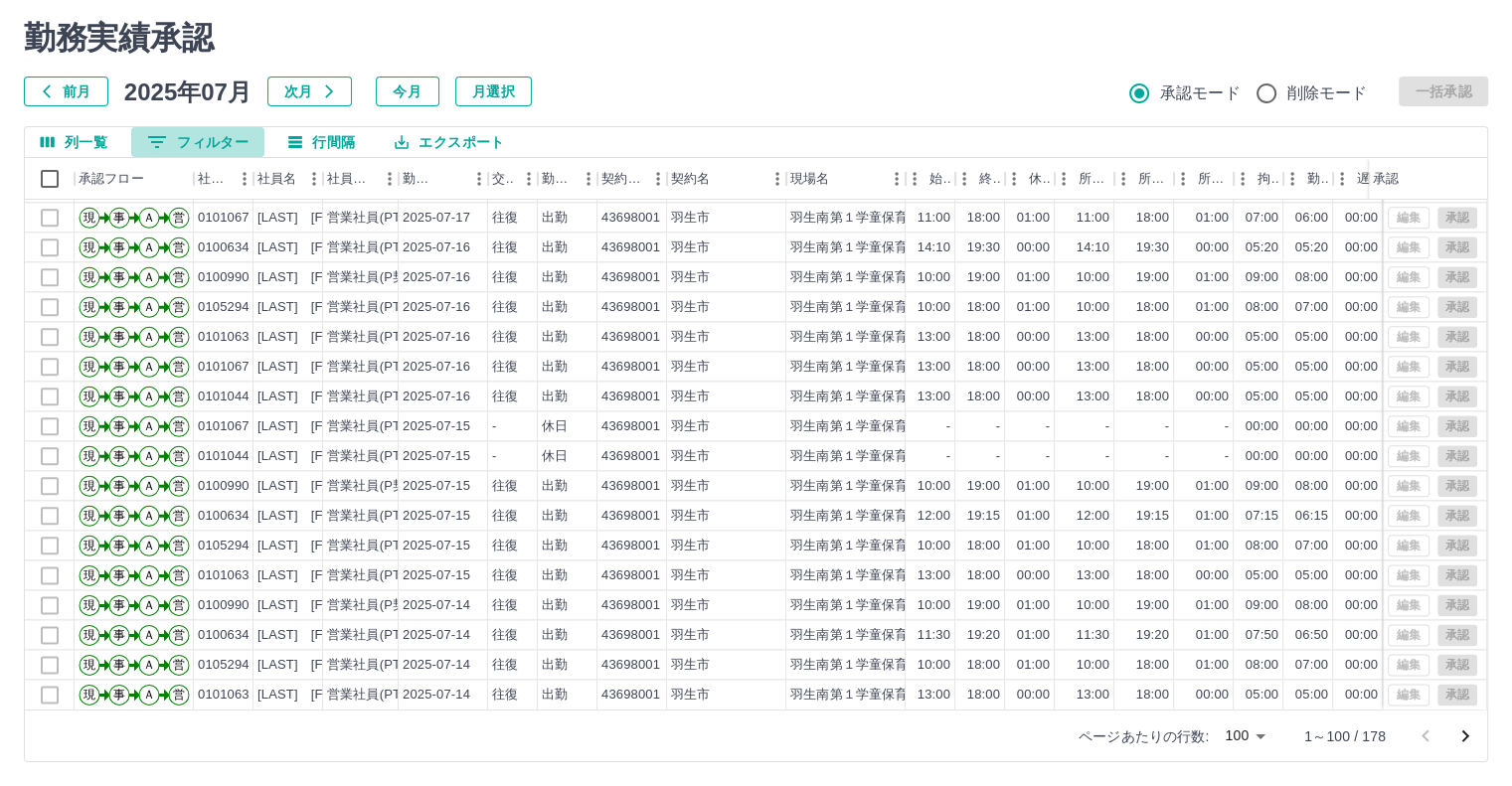 click on "0 フィルター" at bounding box center (198, 142) 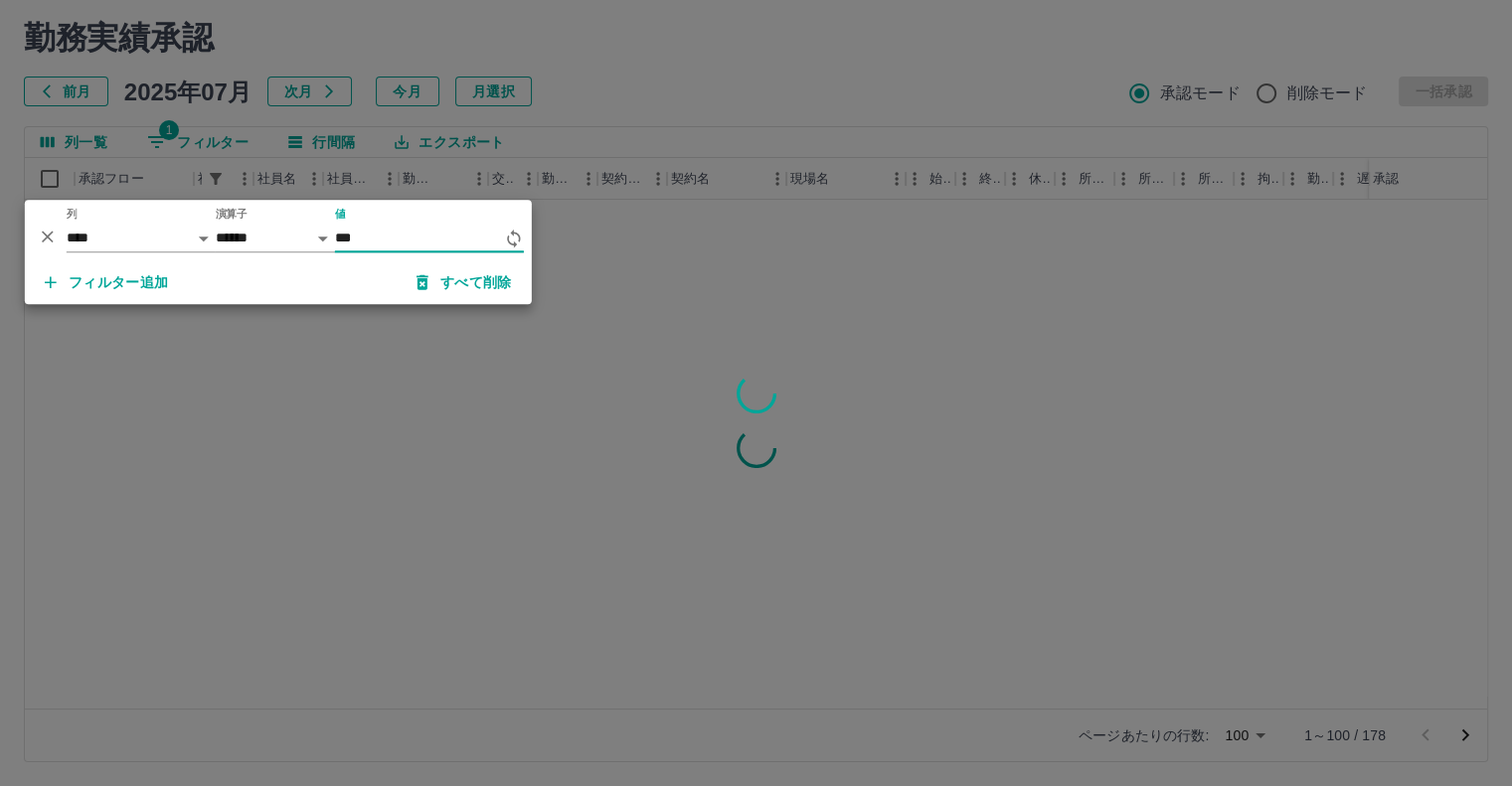 scroll, scrollTop: 0, scrollLeft: 0, axis: both 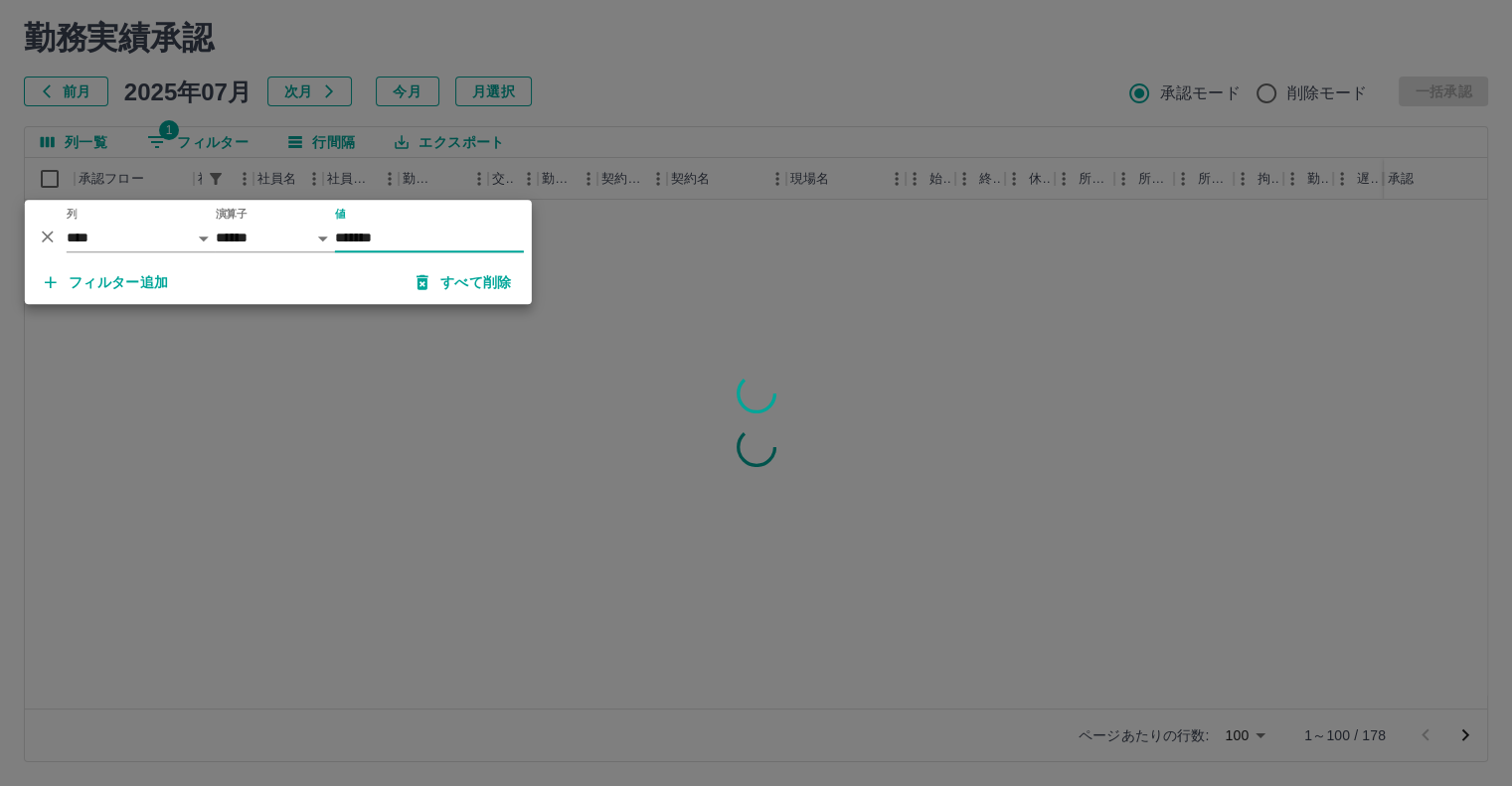 type on "*******" 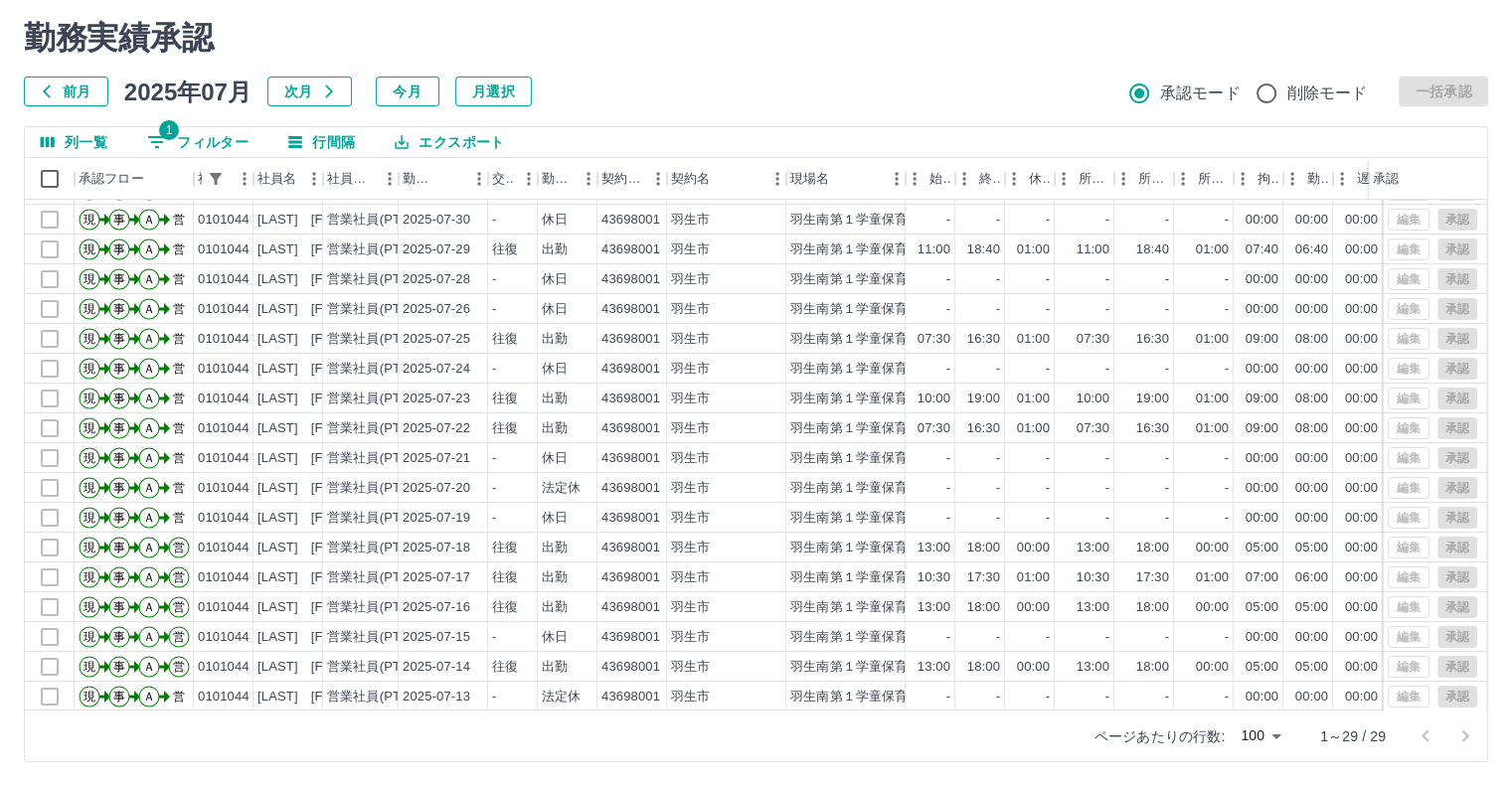 scroll, scrollTop: 0, scrollLeft: 0, axis: both 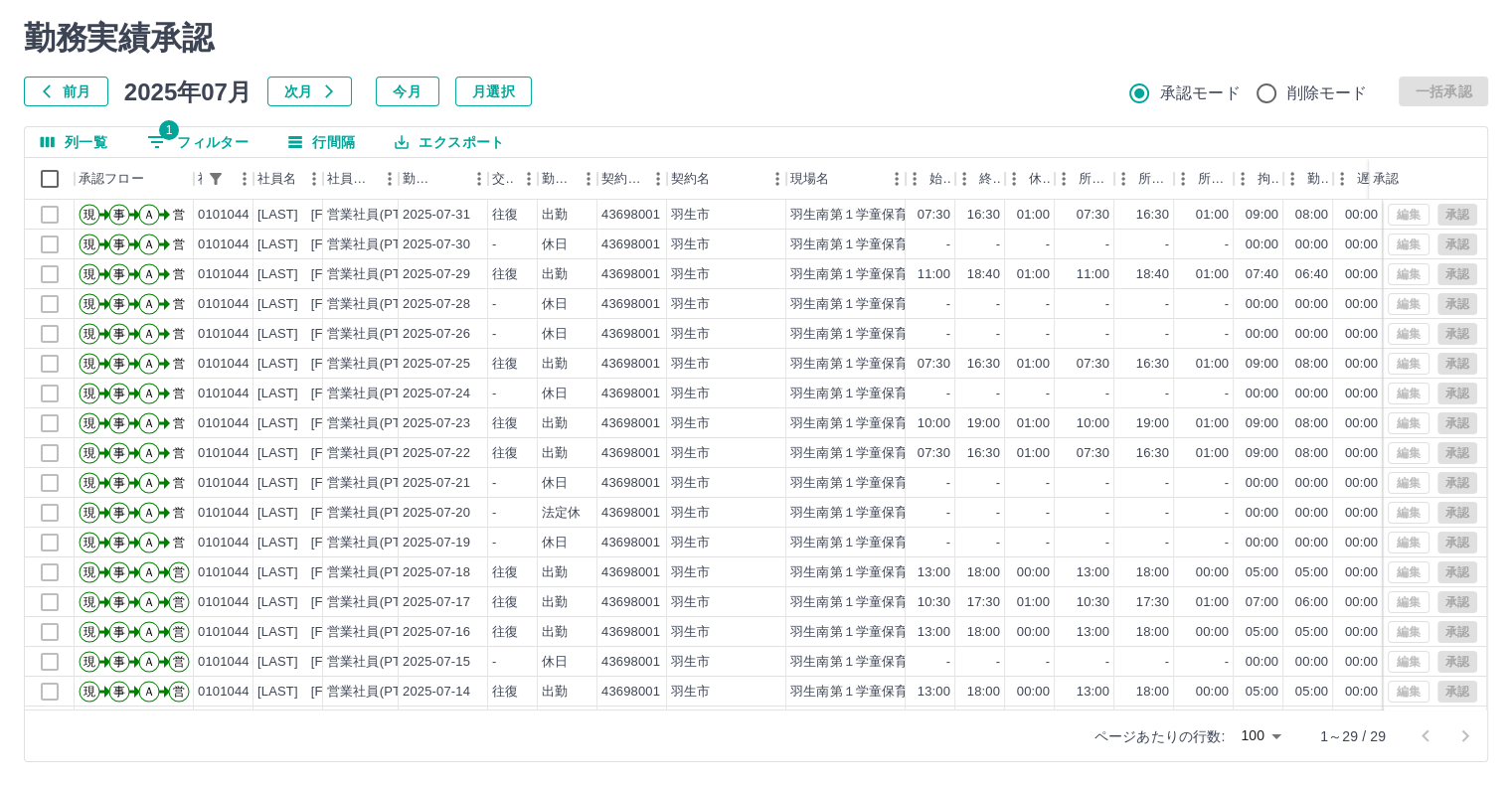click on "次月" at bounding box center (309, 91) 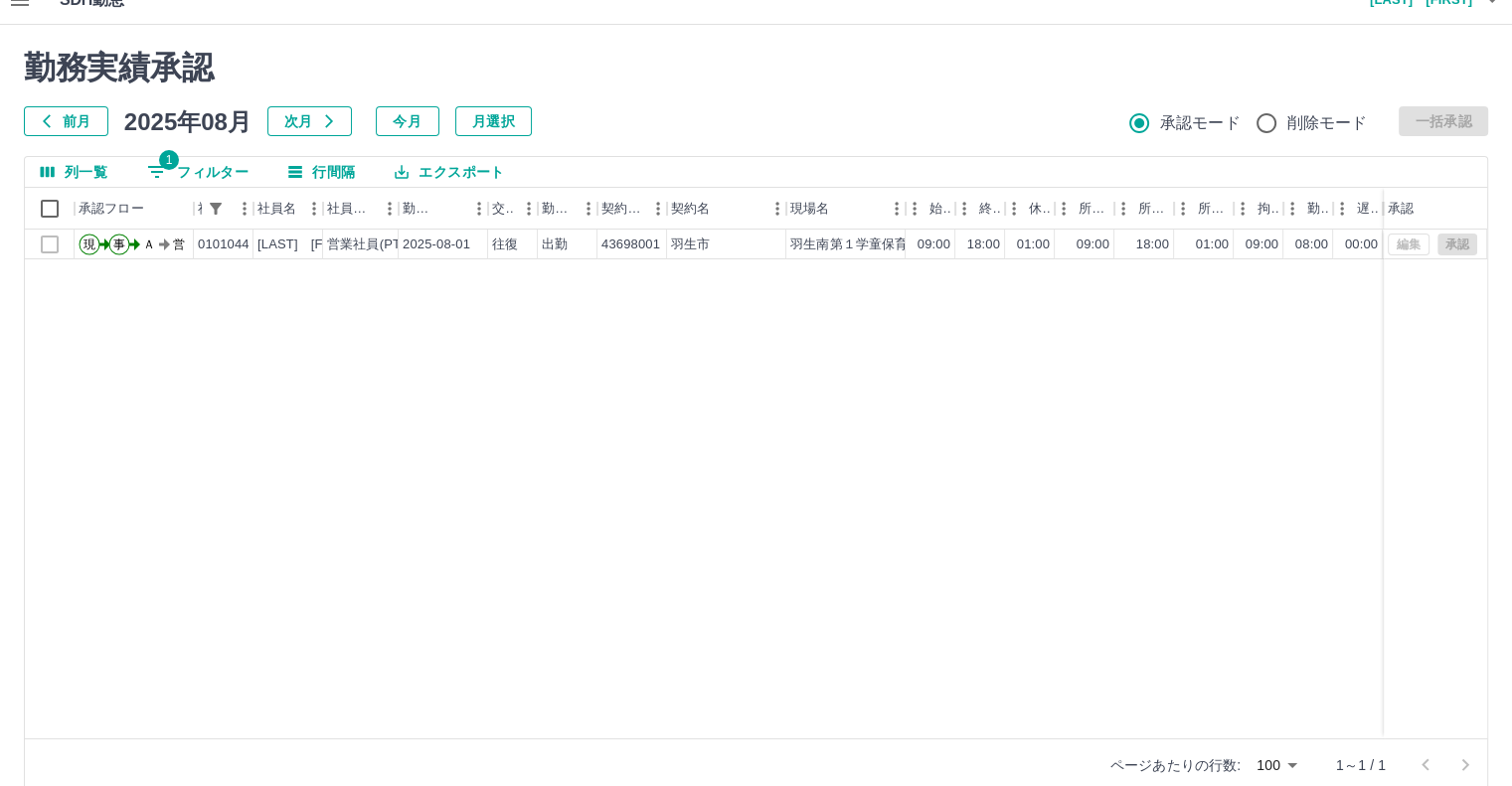 scroll, scrollTop: 0, scrollLeft: 0, axis: both 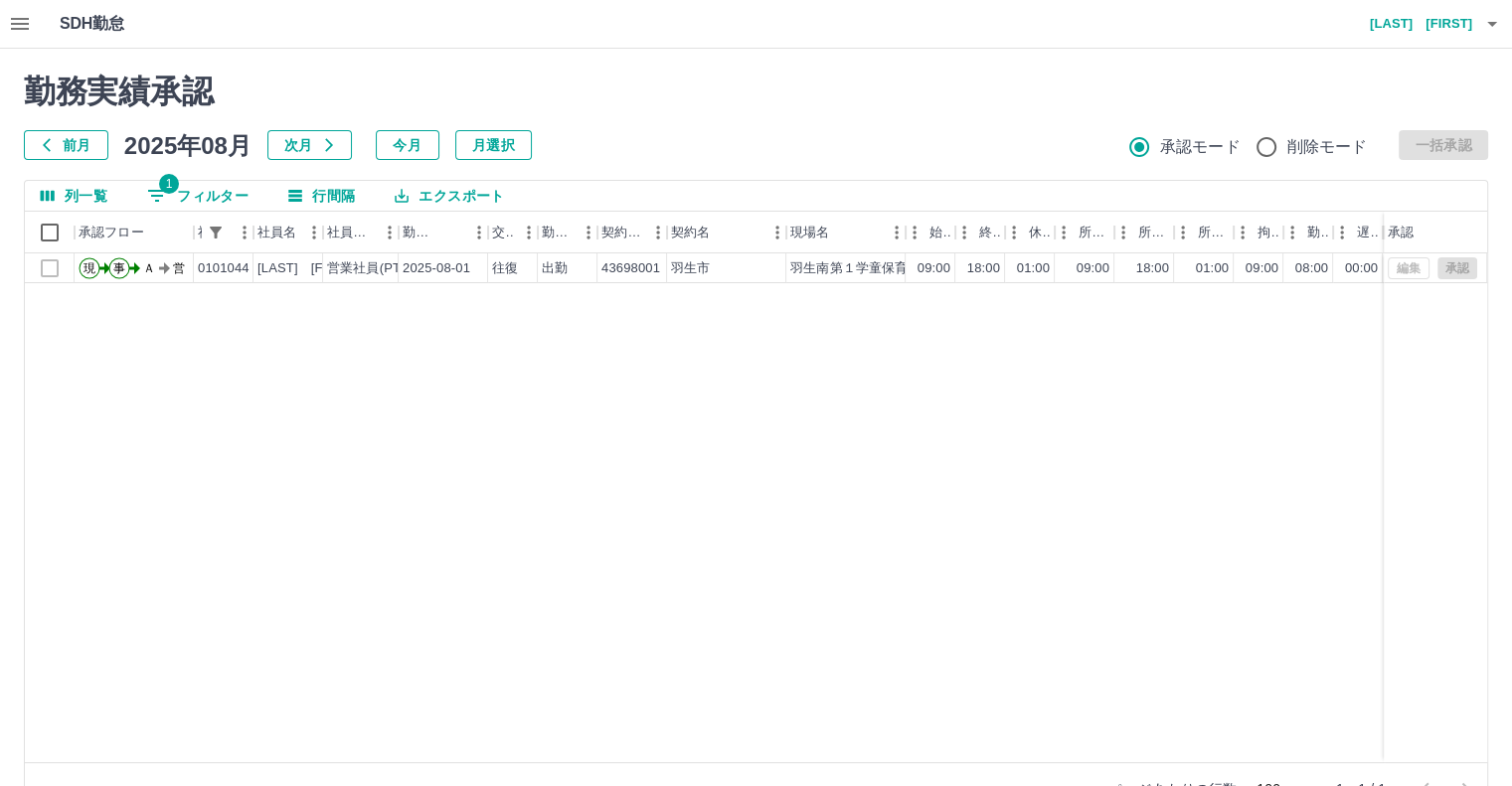 click on "1 フィルター" at bounding box center (198, 196) 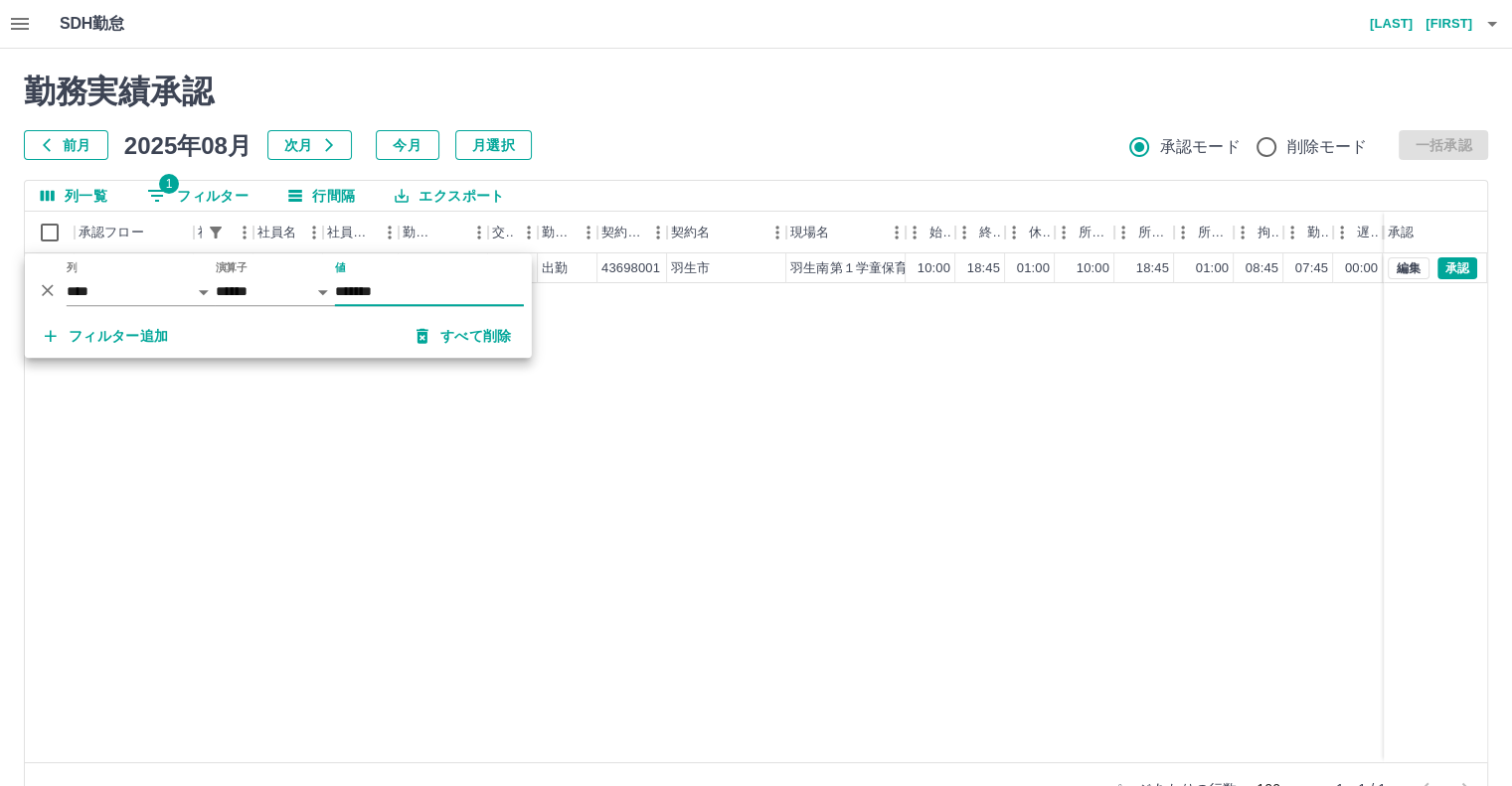 type on "*******" 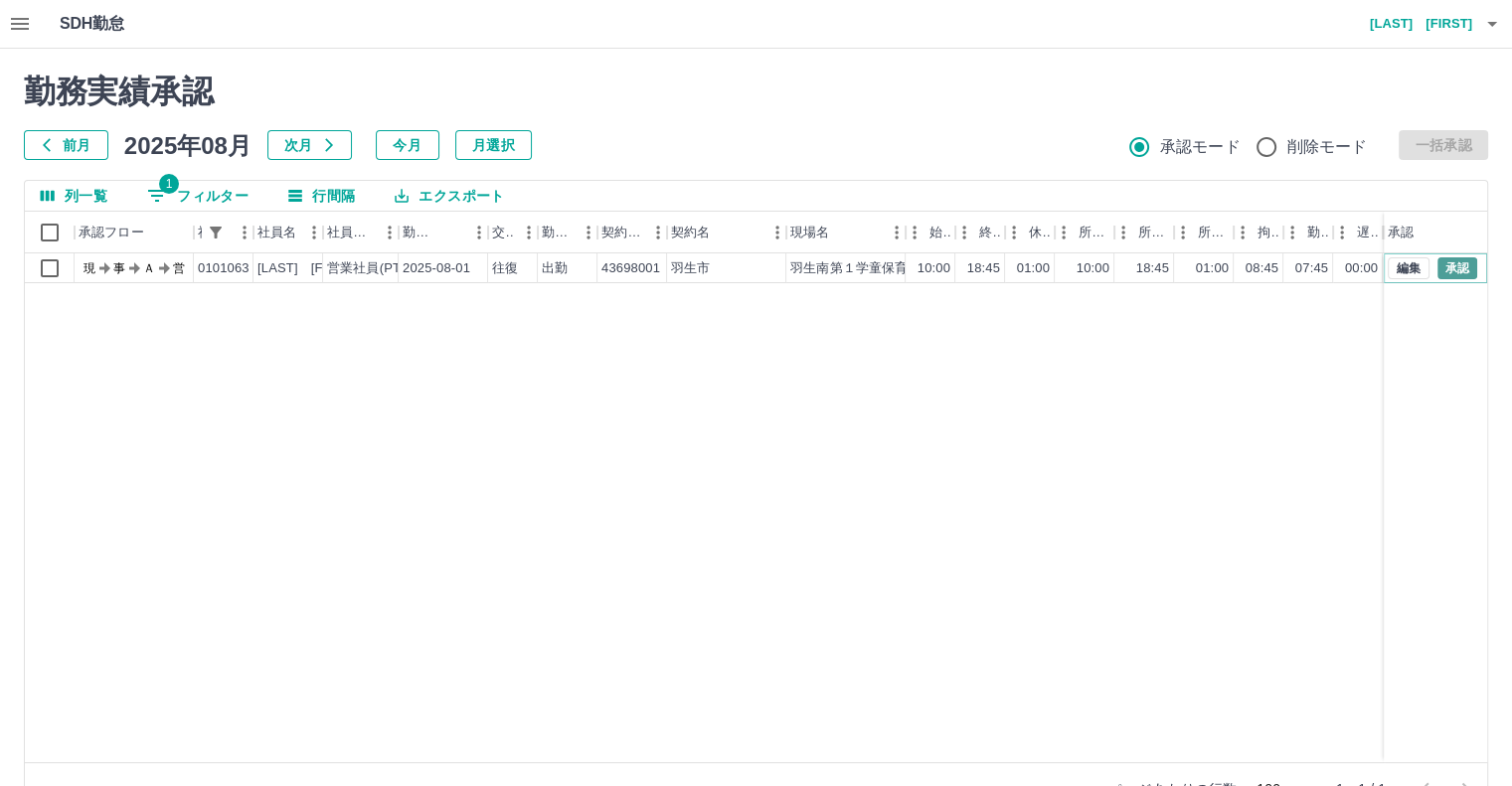 click on "承認" at bounding box center [1457, 268] 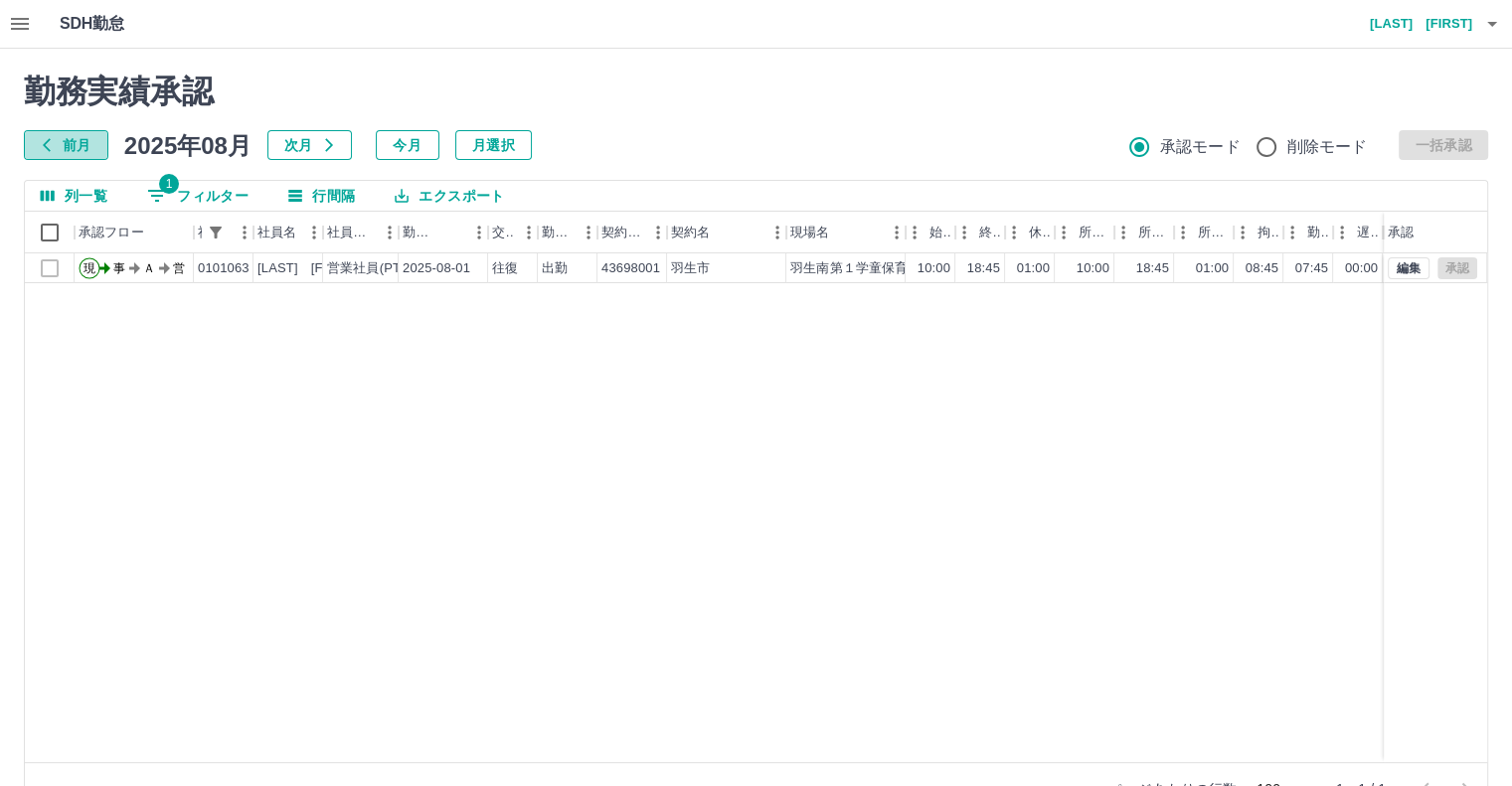 click on "前月" at bounding box center [66, 145] 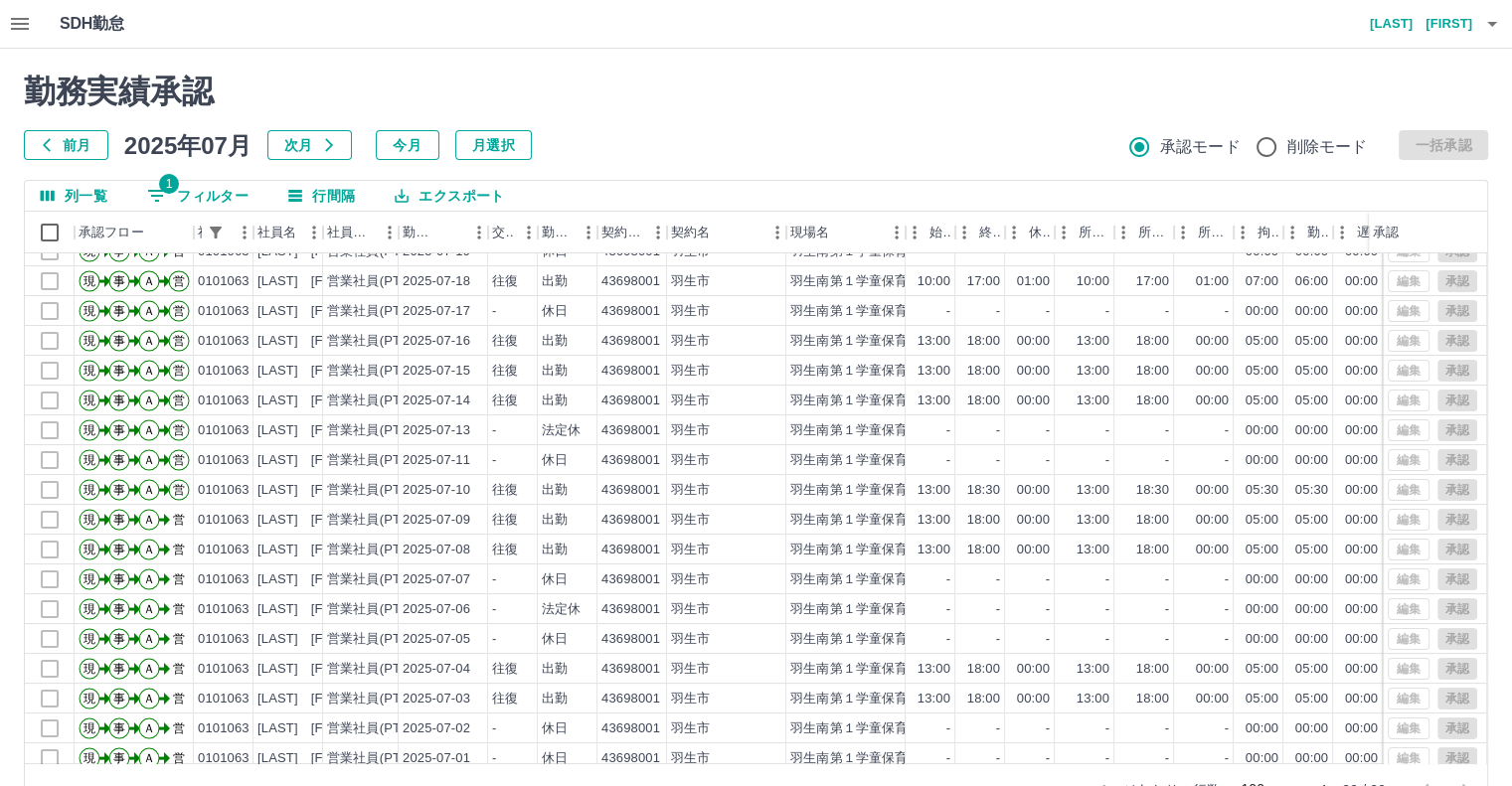 scroll, scrollTop: 369, scrollLeft: 0, axis: vertical 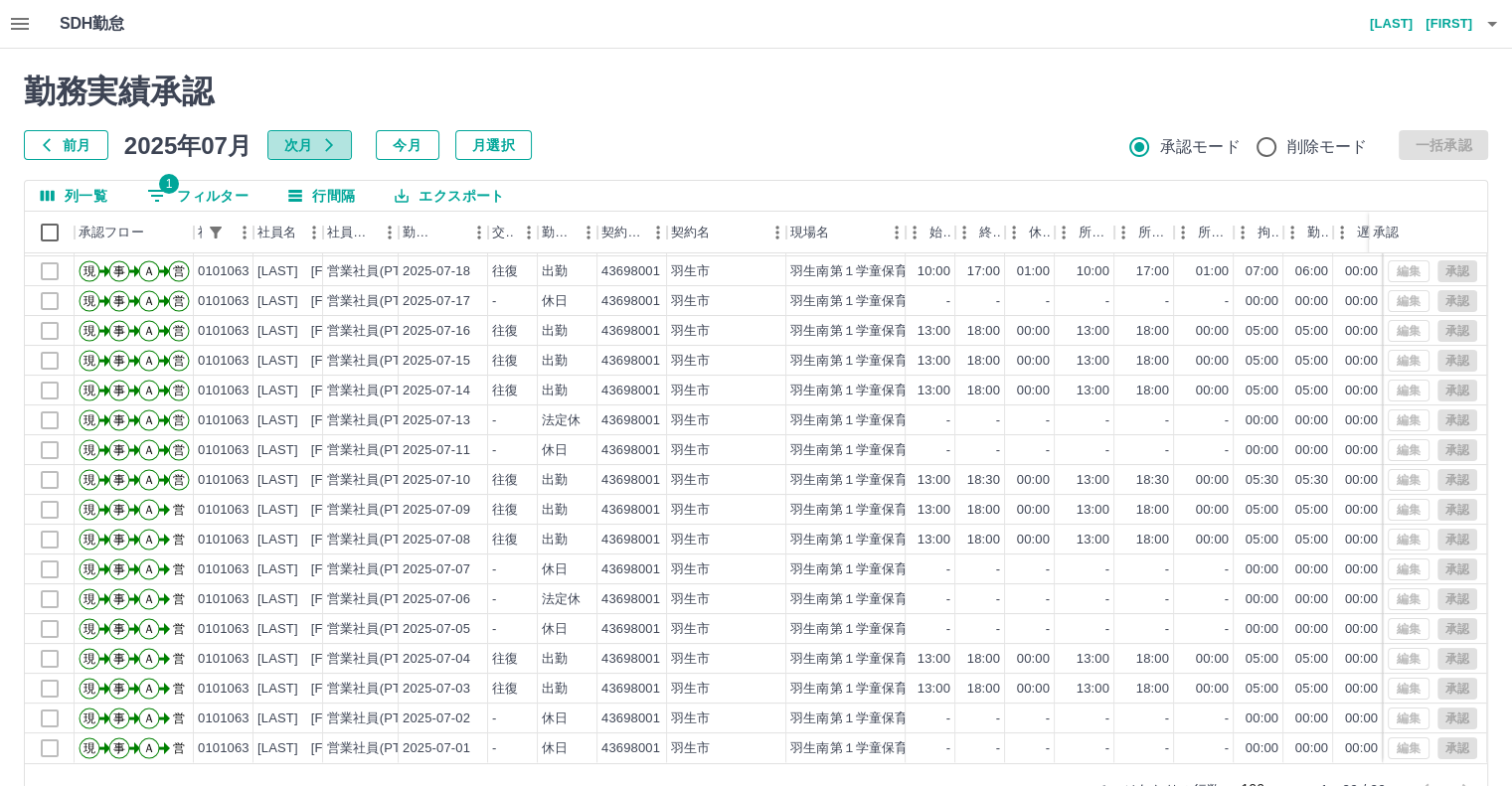 click on "次月" at bounding box center (309, 145) 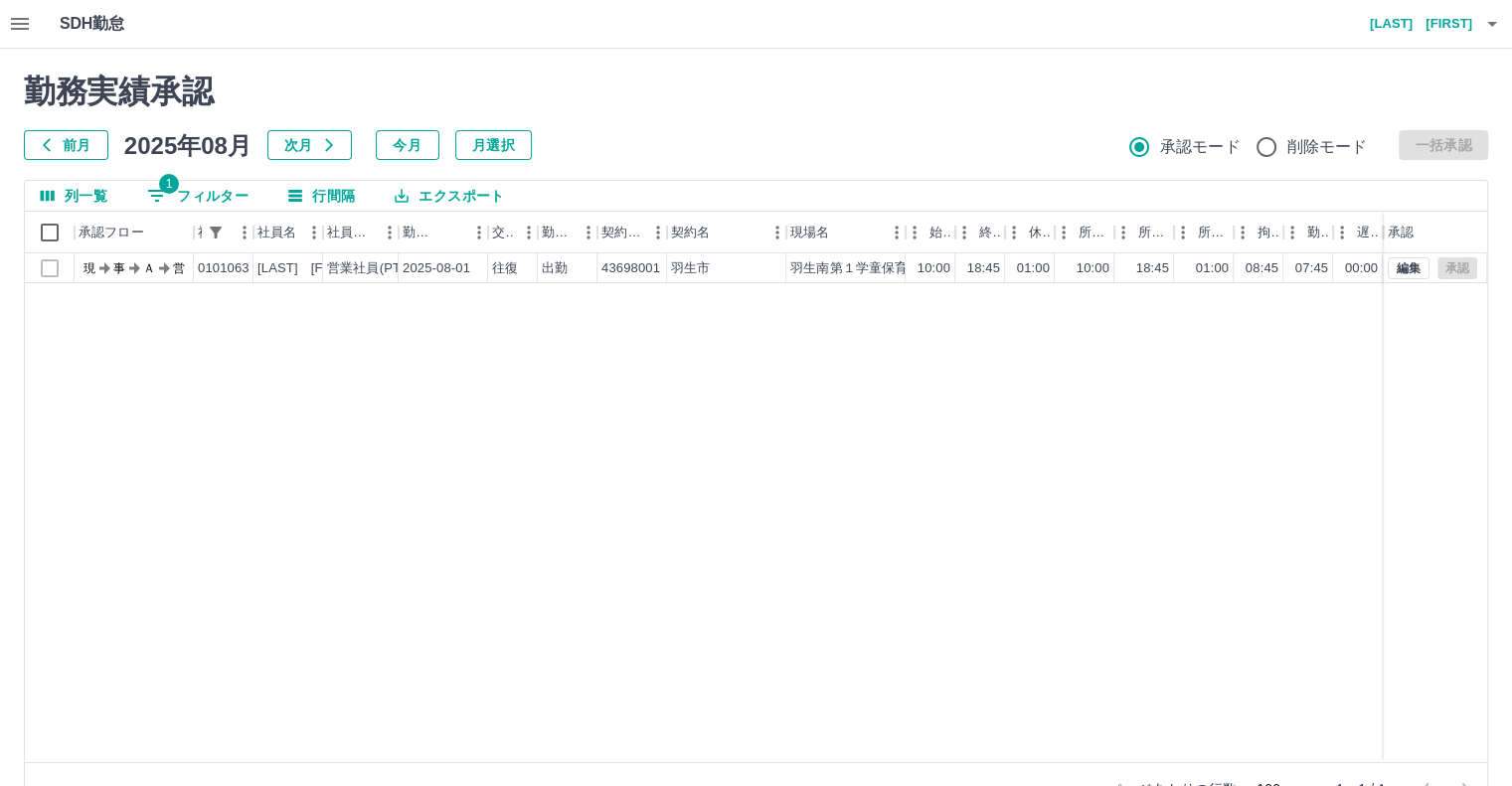 scroll, scrollTop: 0, scrollLeft: 0, axis: both 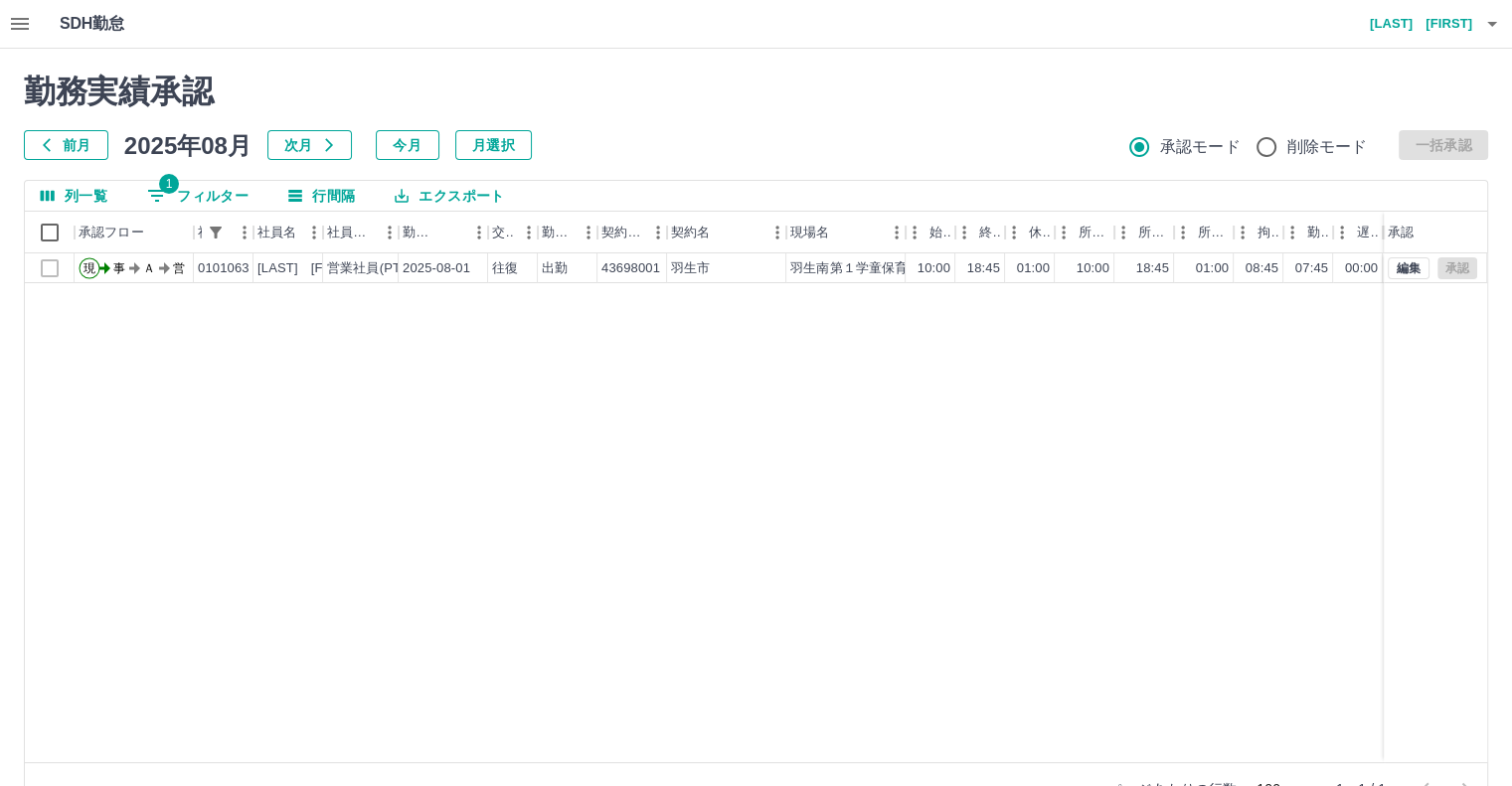 click on "1 フィルター" at bounding box center (198, 196) 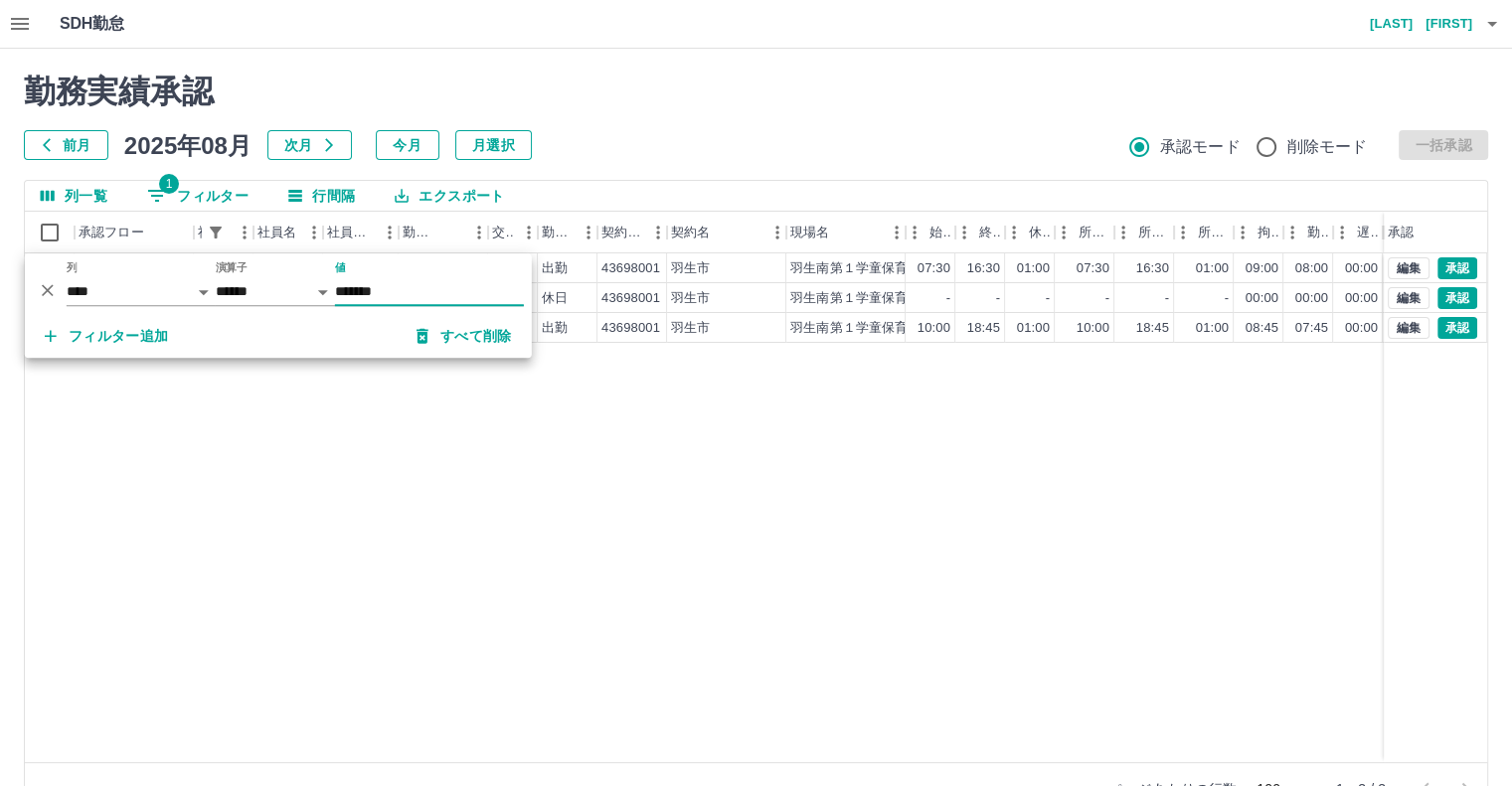 type on "*******" 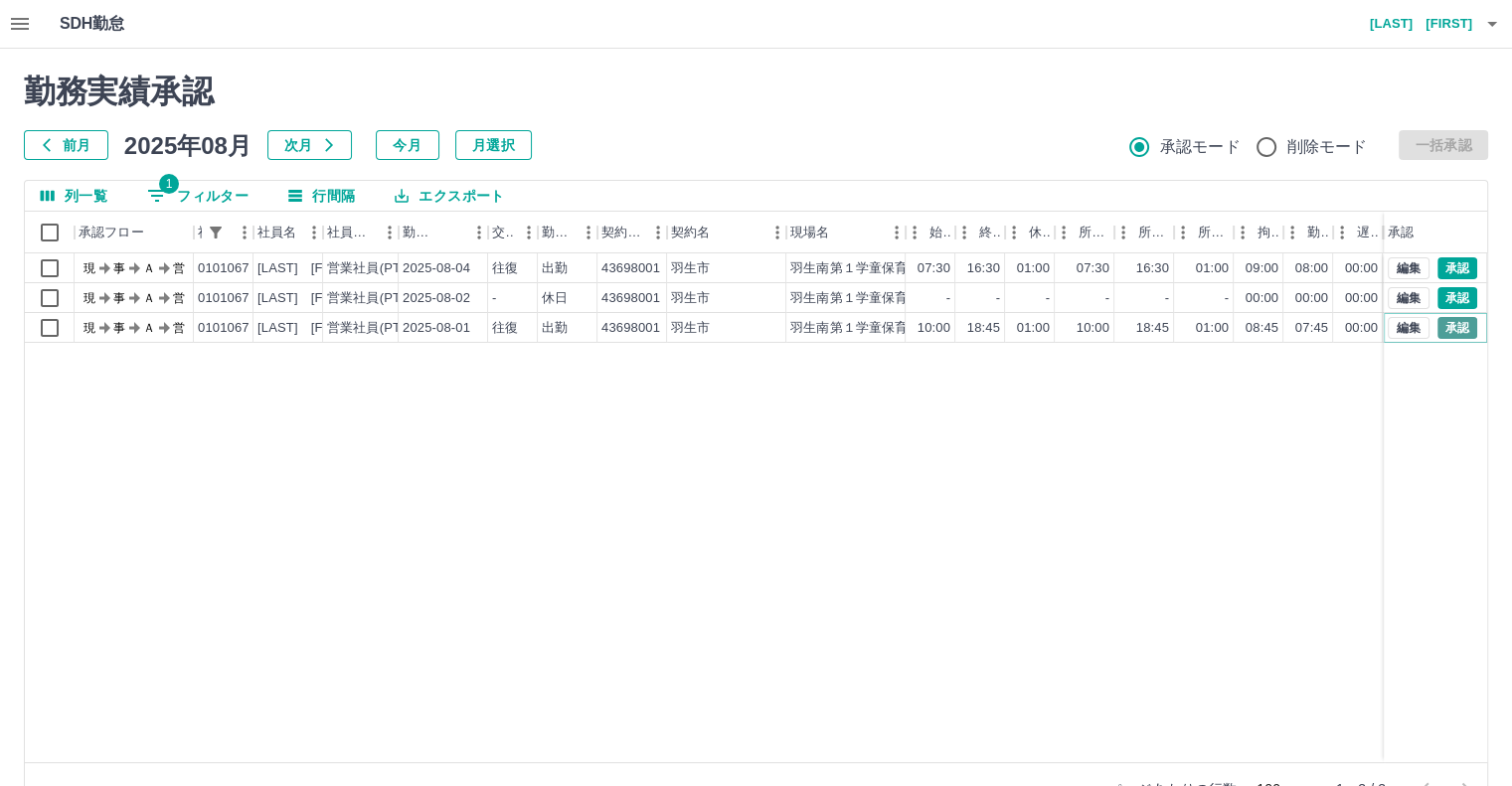 click on "承認" at bounding box center [1457, 328] 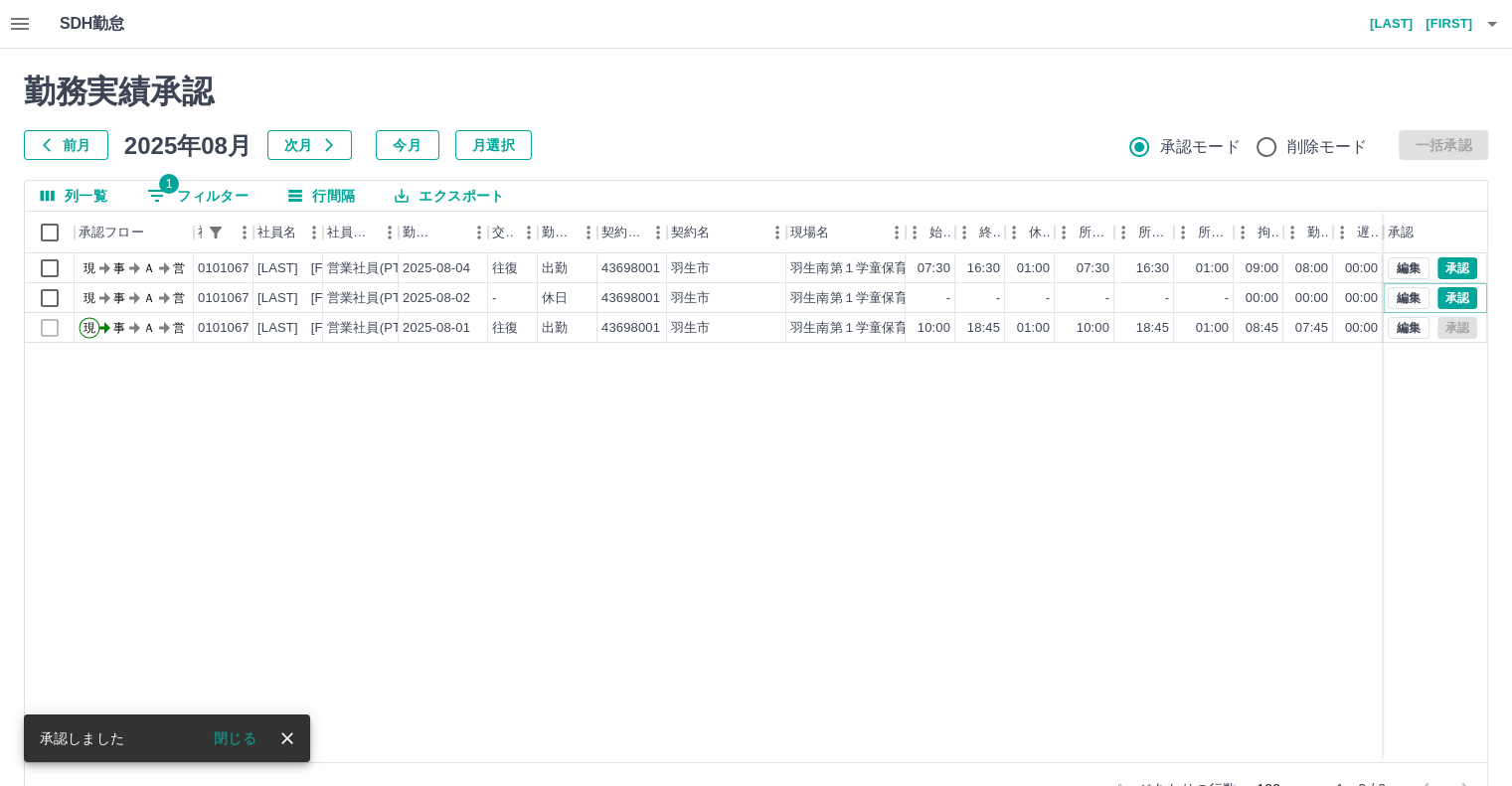 click on "承認" at bounding box center [1457, 298] 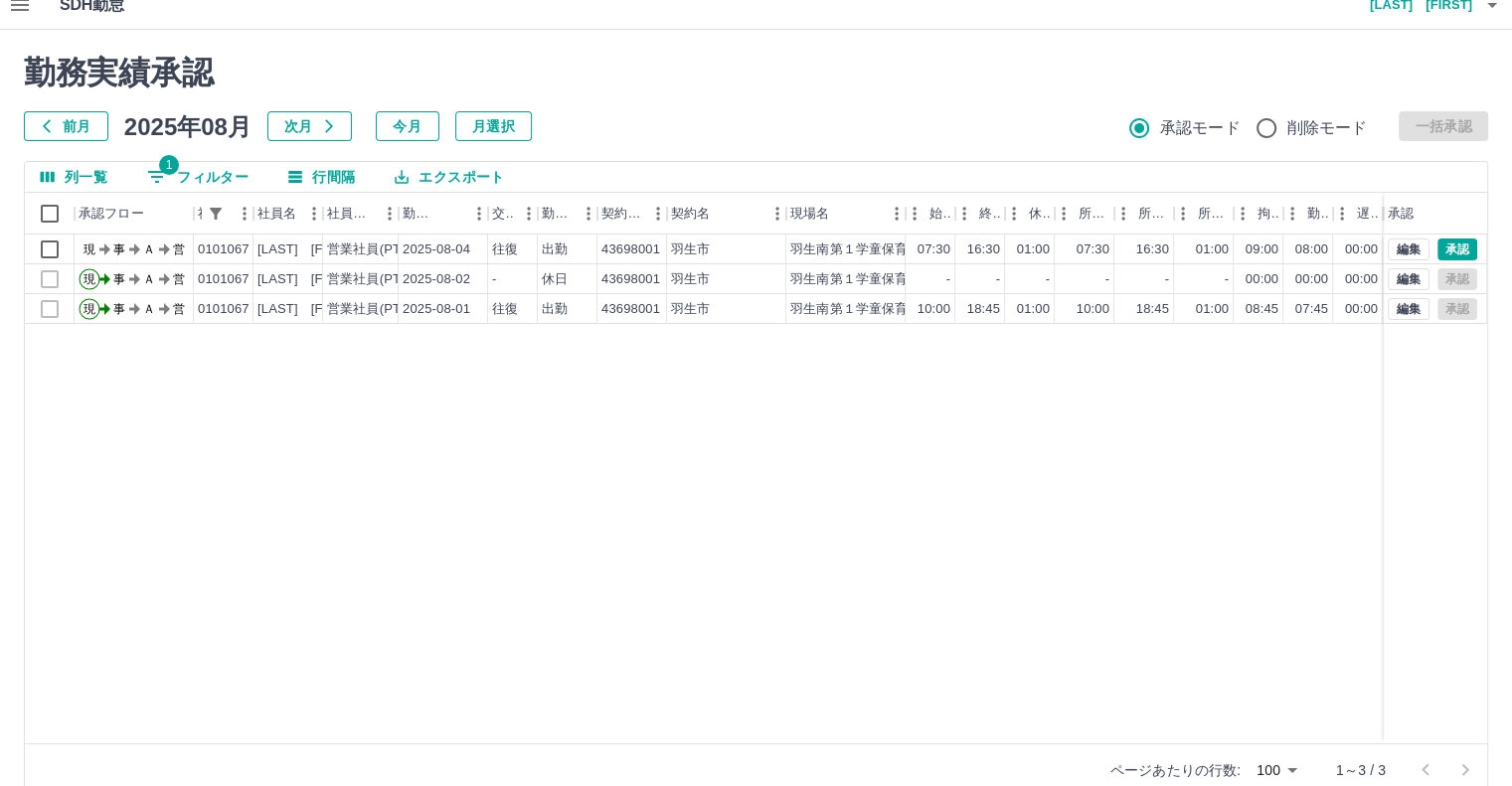 scroll, scrollTop: 0, scrollLeft: 0, axis: both 